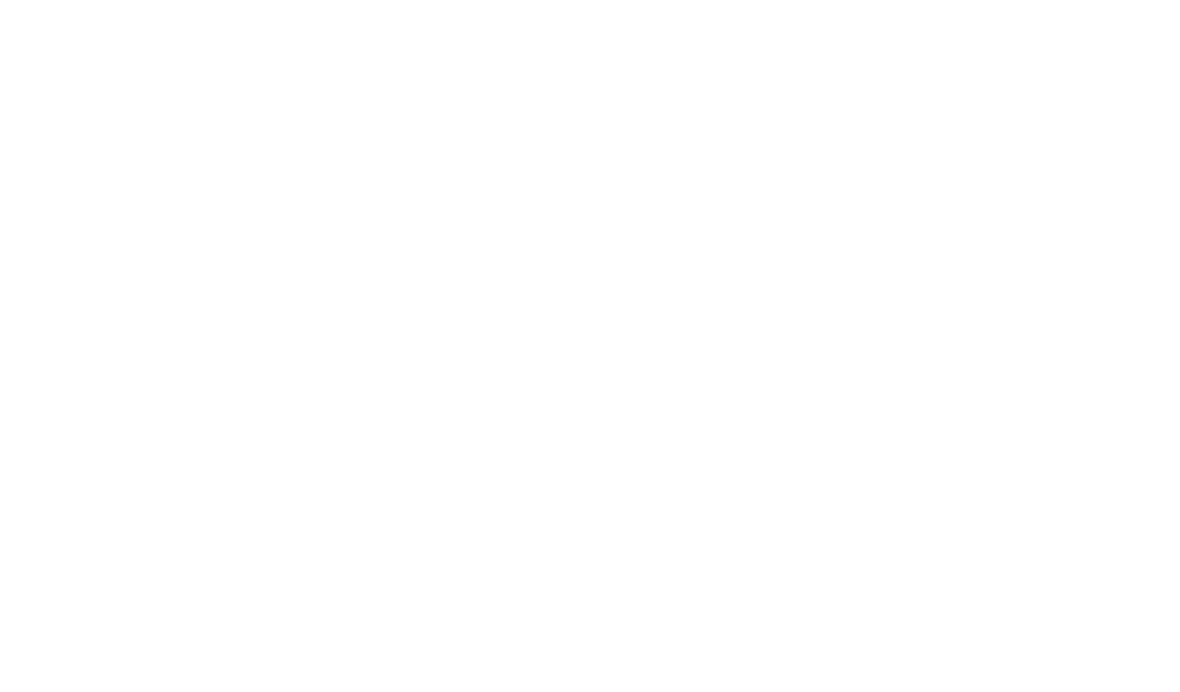 scroll, scrollTop: 0, scrollLeft: 0, axis: both 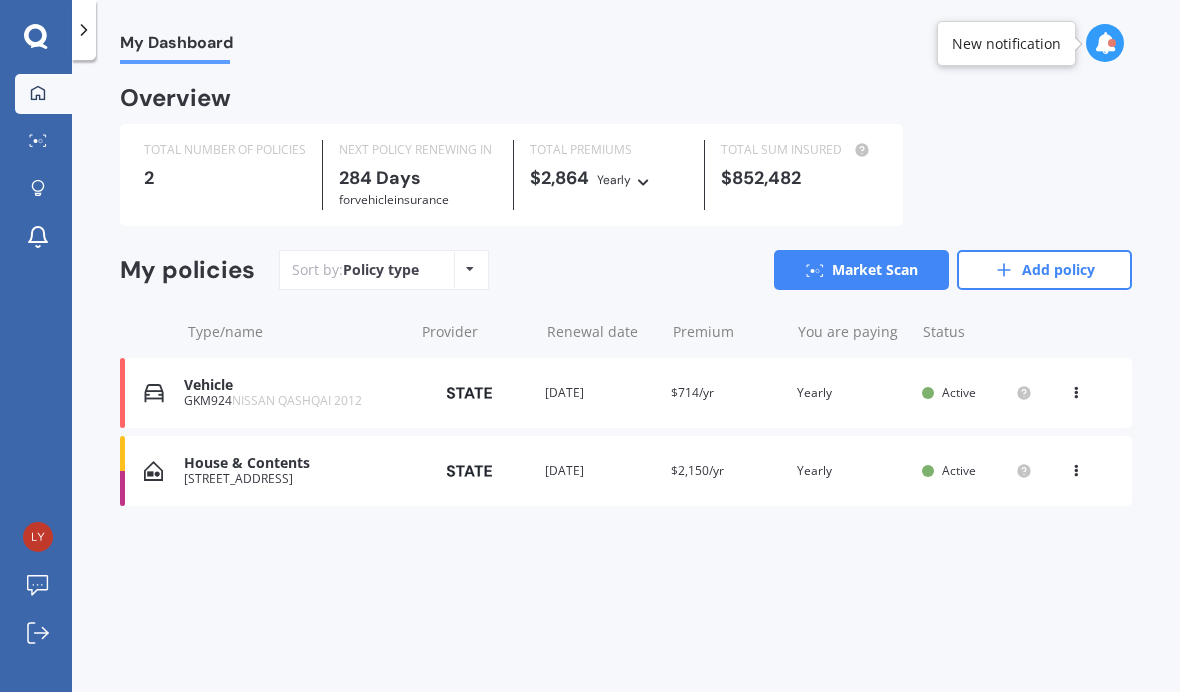 click on "Vehicle" at bounding box center (293, 385) 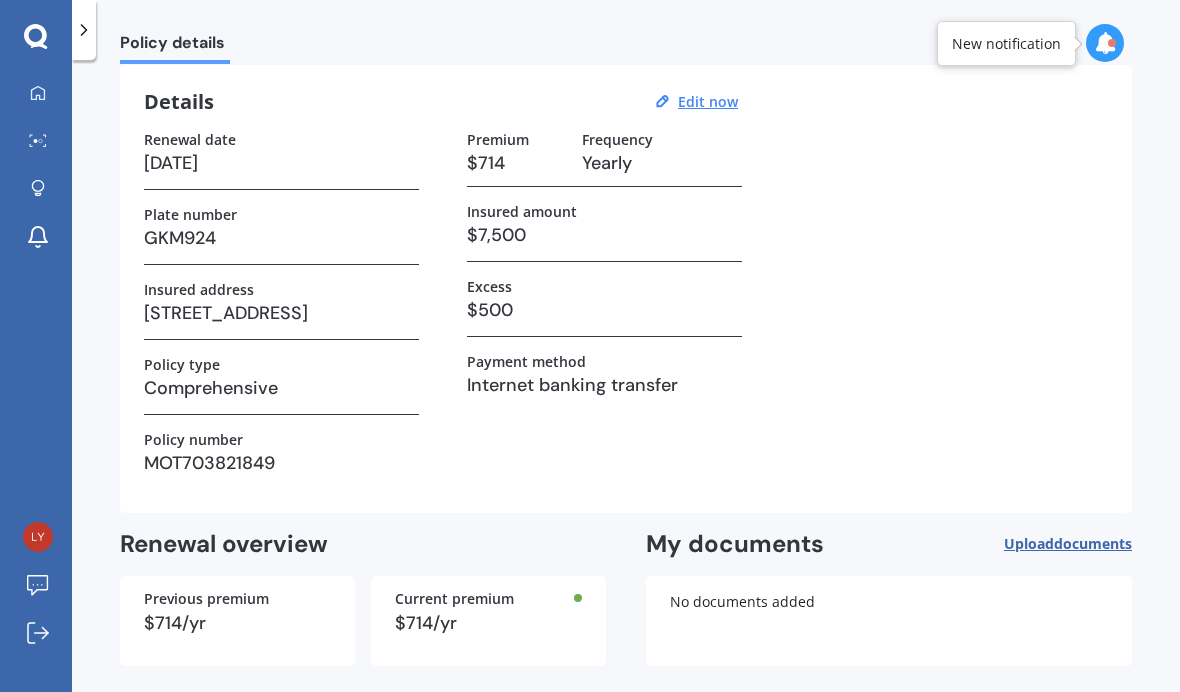 scroll, scrollTop: 67, scrollLeft: 0, axis: vertical 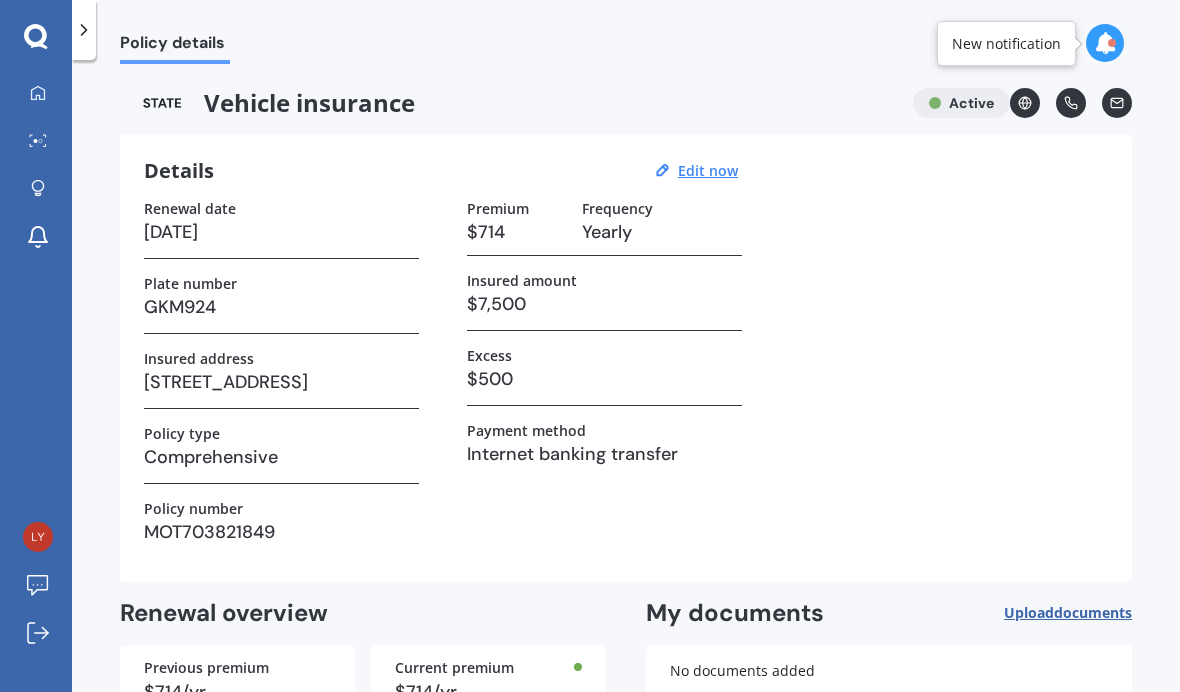 click at bounding box center [1105, 43] 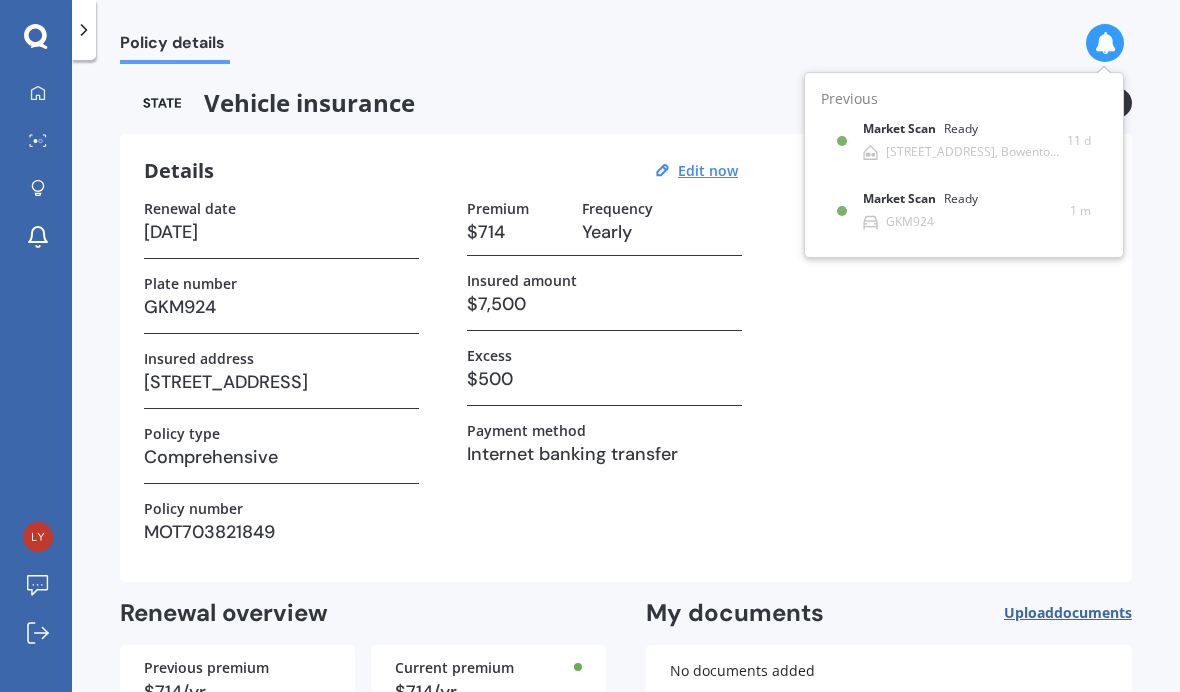 click on "GKM924" at bounding box center (910, 222) 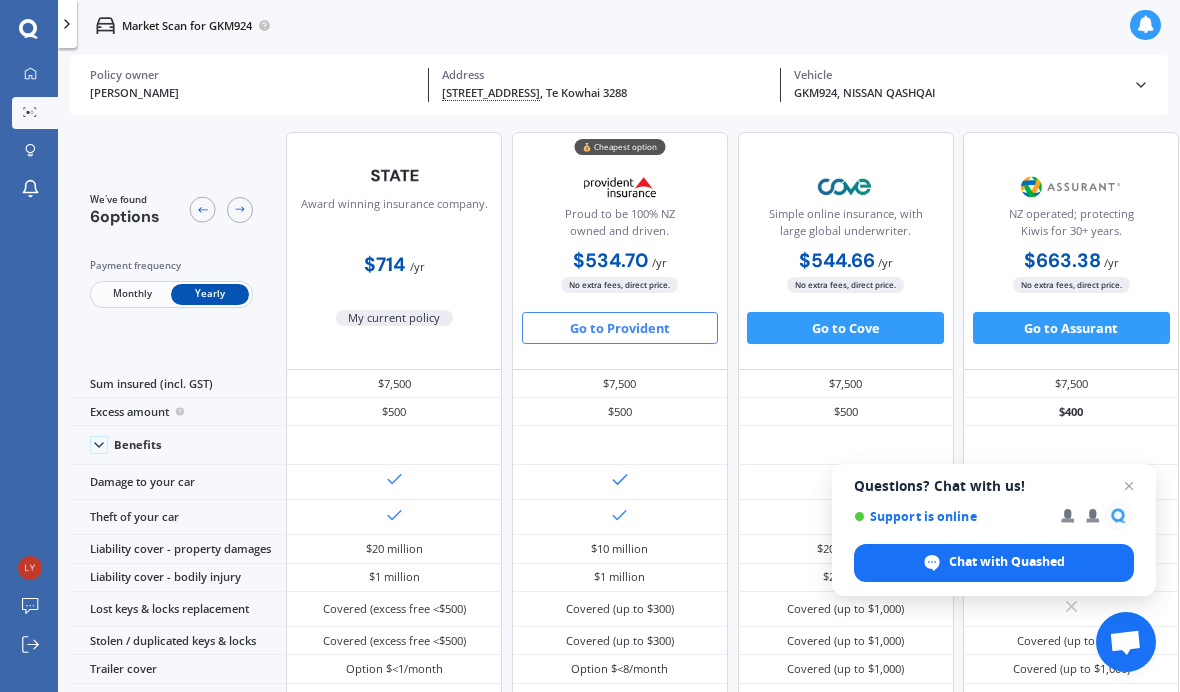 click on "Go to Provident" at bounding box center [620, 328] 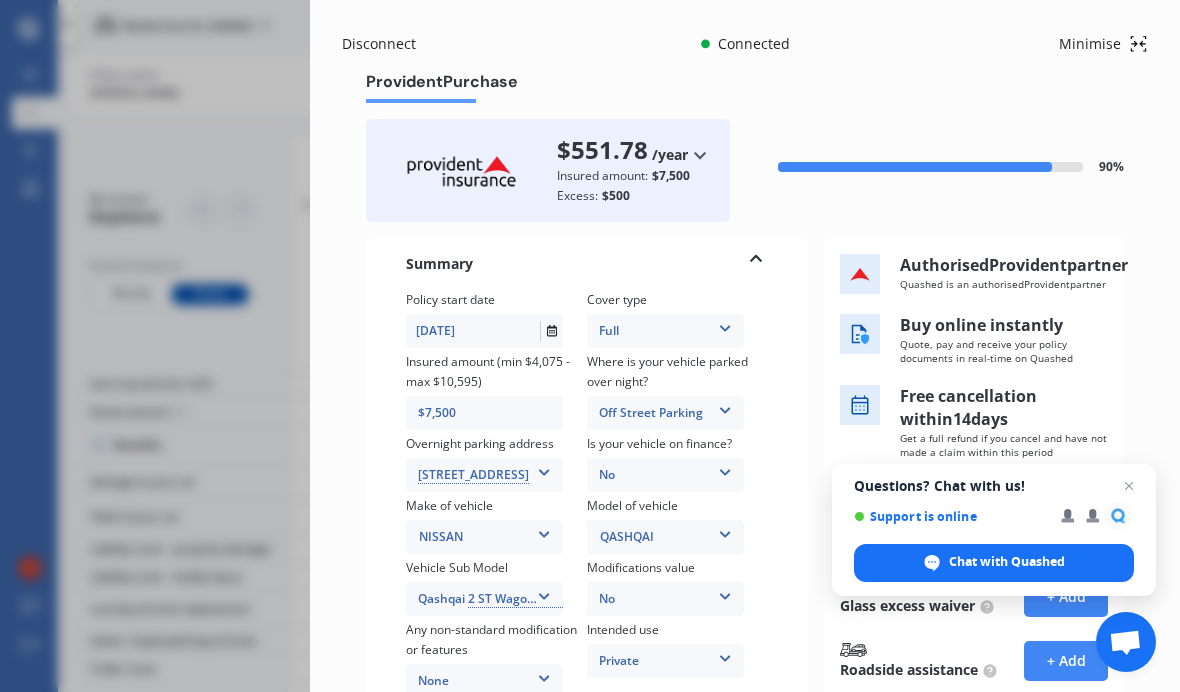 scroll, scrollTop: 60, scrollLeft: 0, axis: vertical 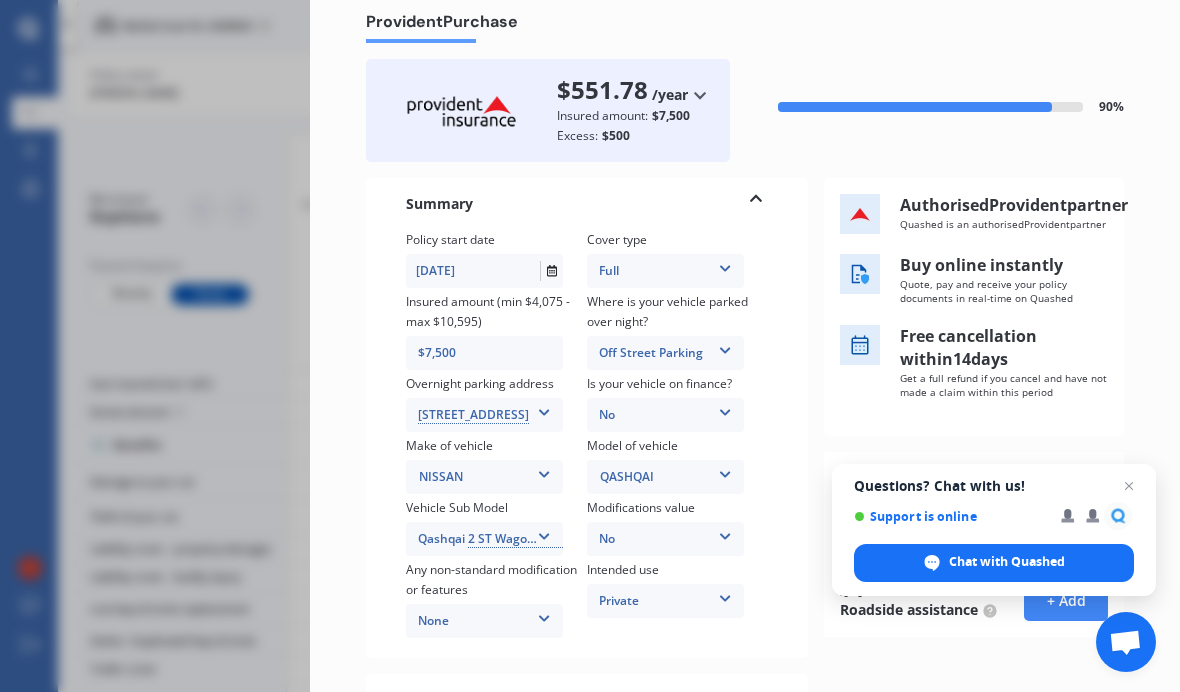 click at bounding box center (1129, 486) 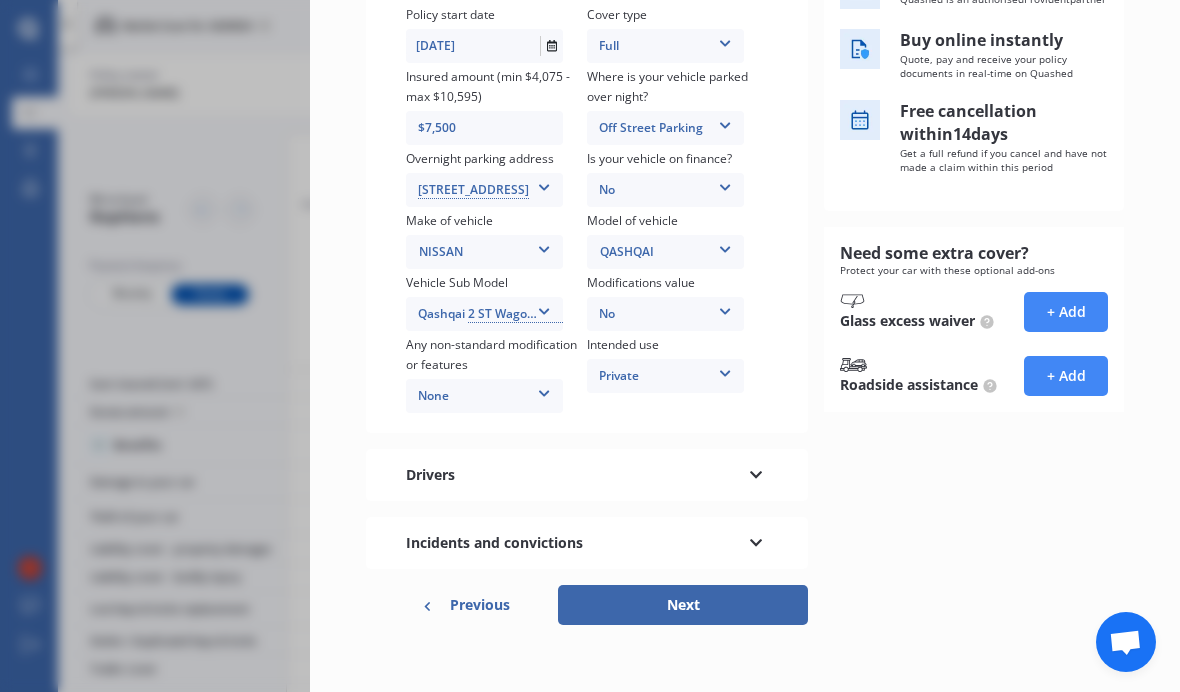 scroll, scrollTop: 284, scrollLeft: 0, axis: vertical 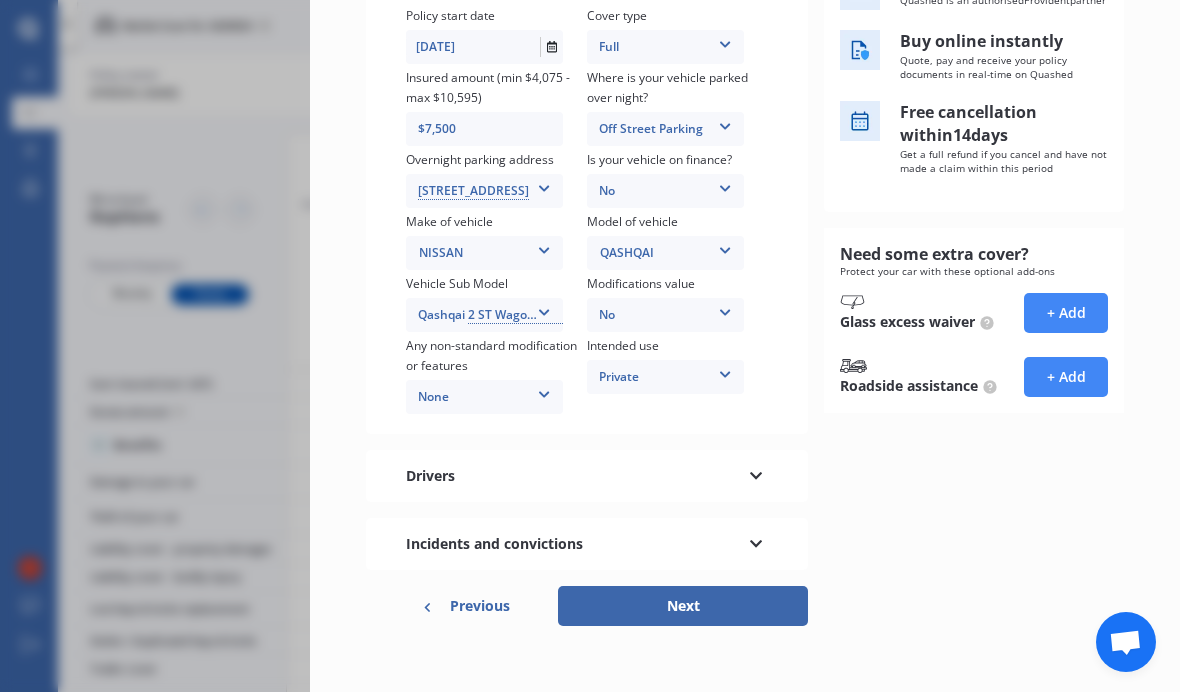 click at bounding box center (756, 473) 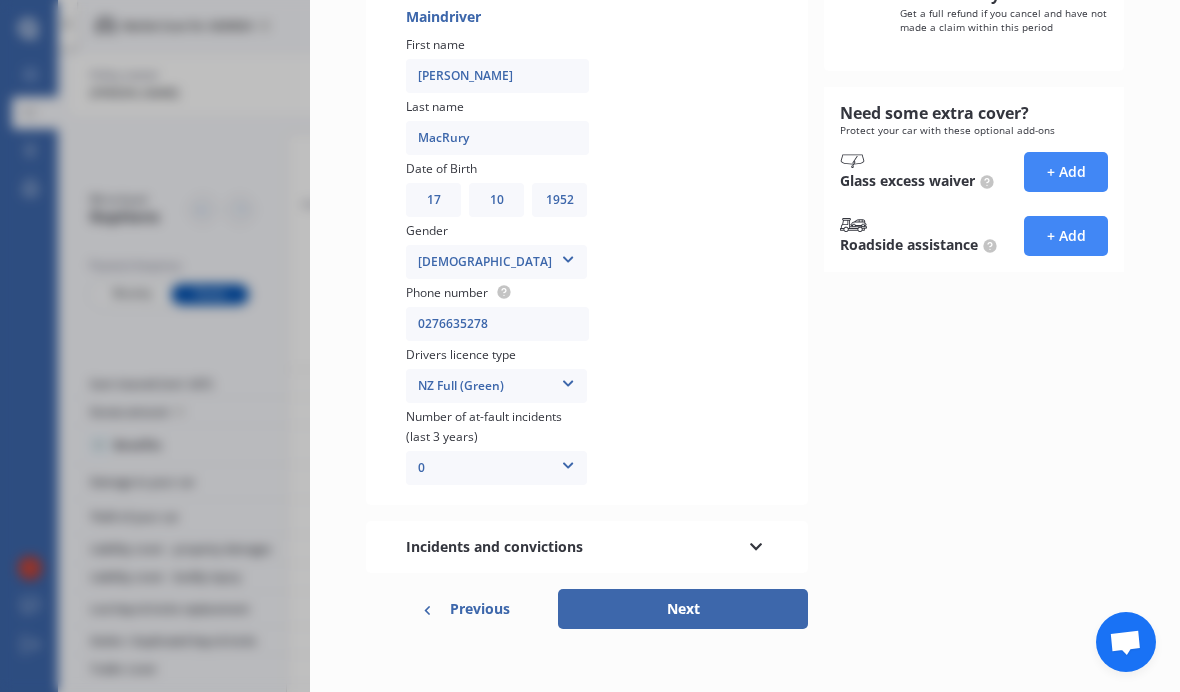 scroll, scrollTop: 424, scrollLeft: 0, axis: vertical 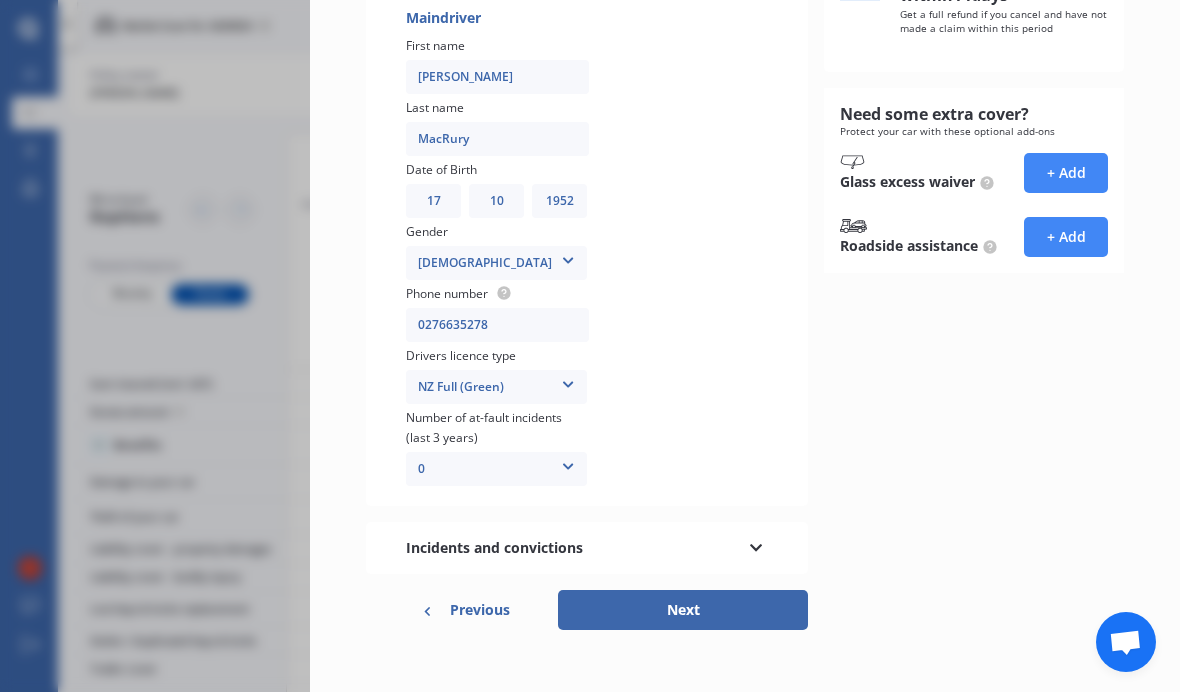 click on "Next" at bounding box center [683, 610] 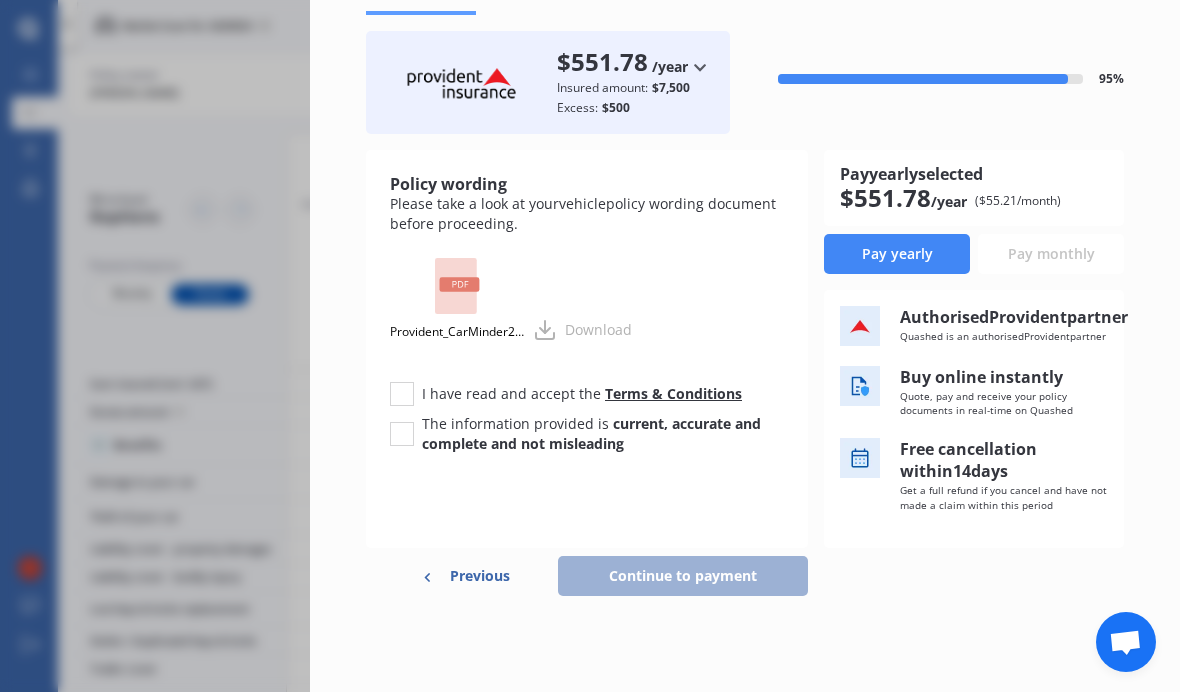scroll, scrollTop: 99, scrollLeft: 0, axis: vertical 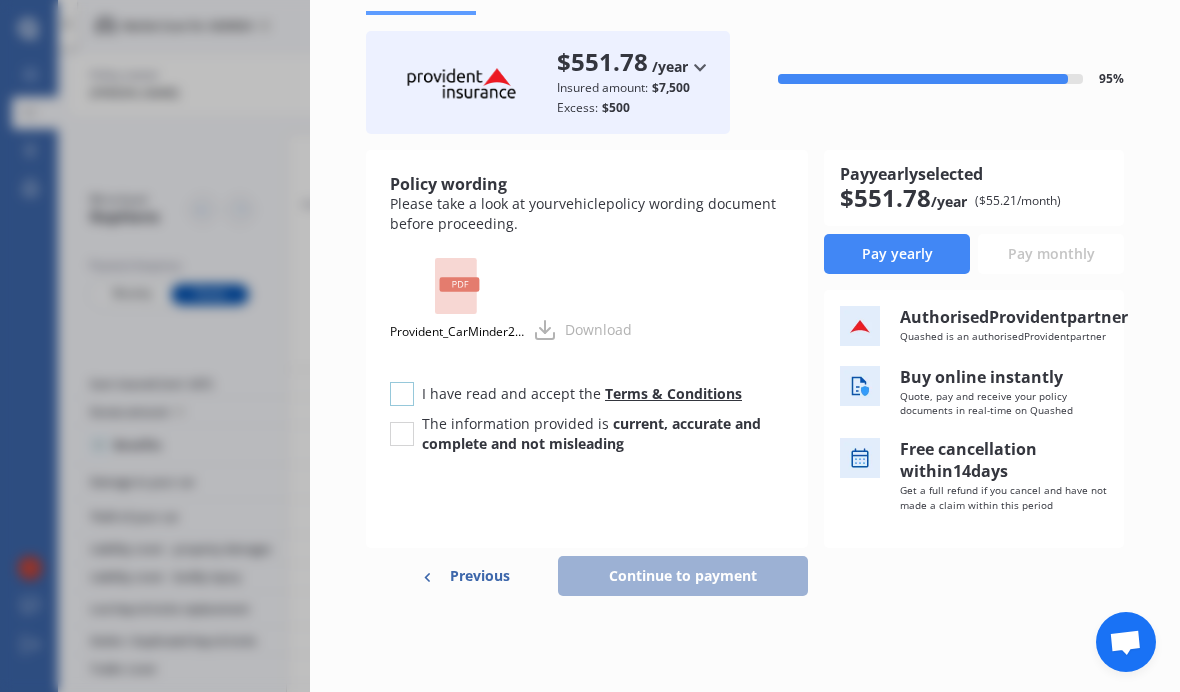 click at bounding box center (402, 382) 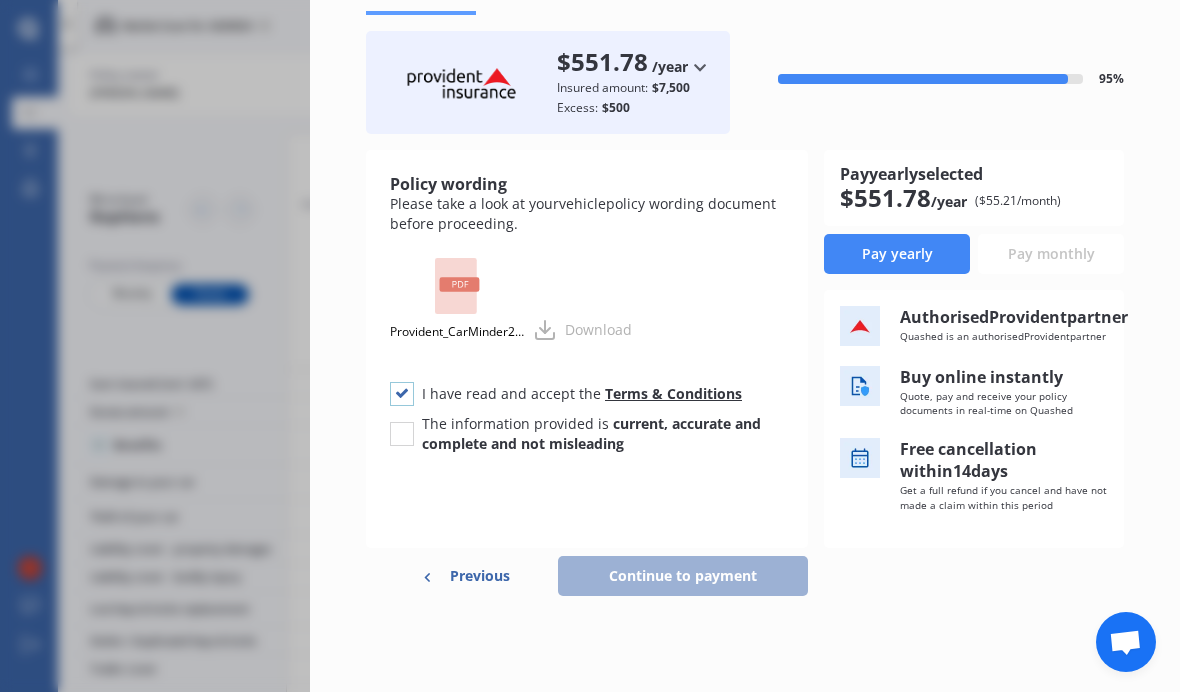 checkbox on "true" 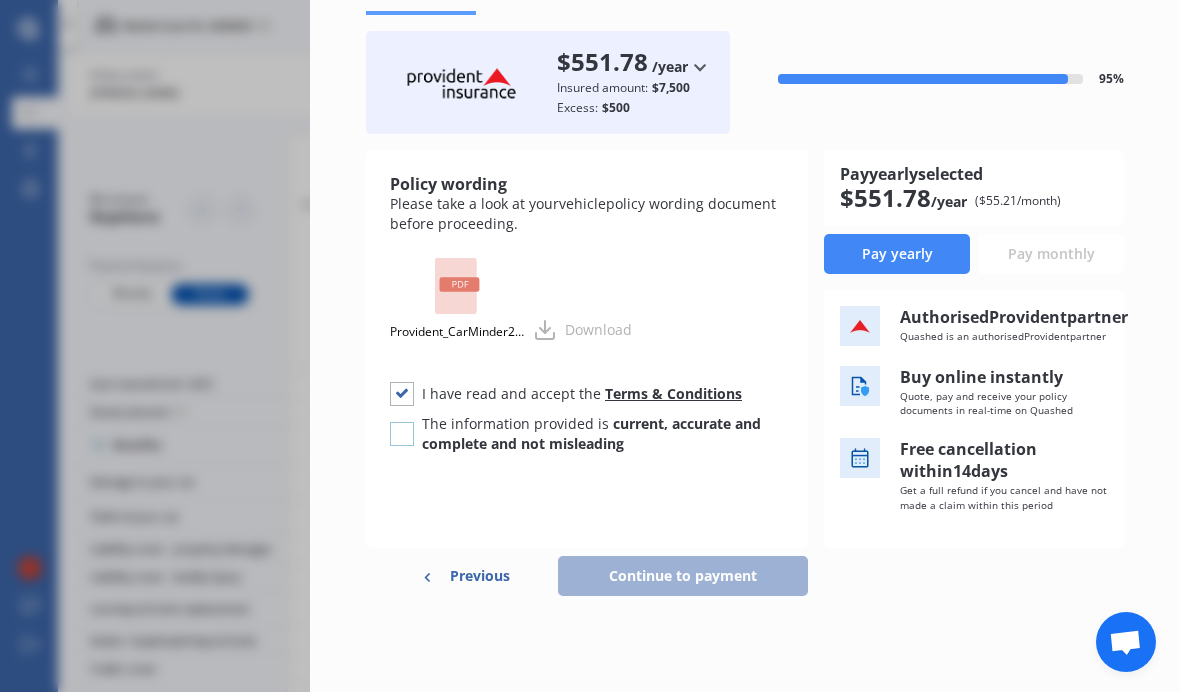 click at bounding box center (402, 422) 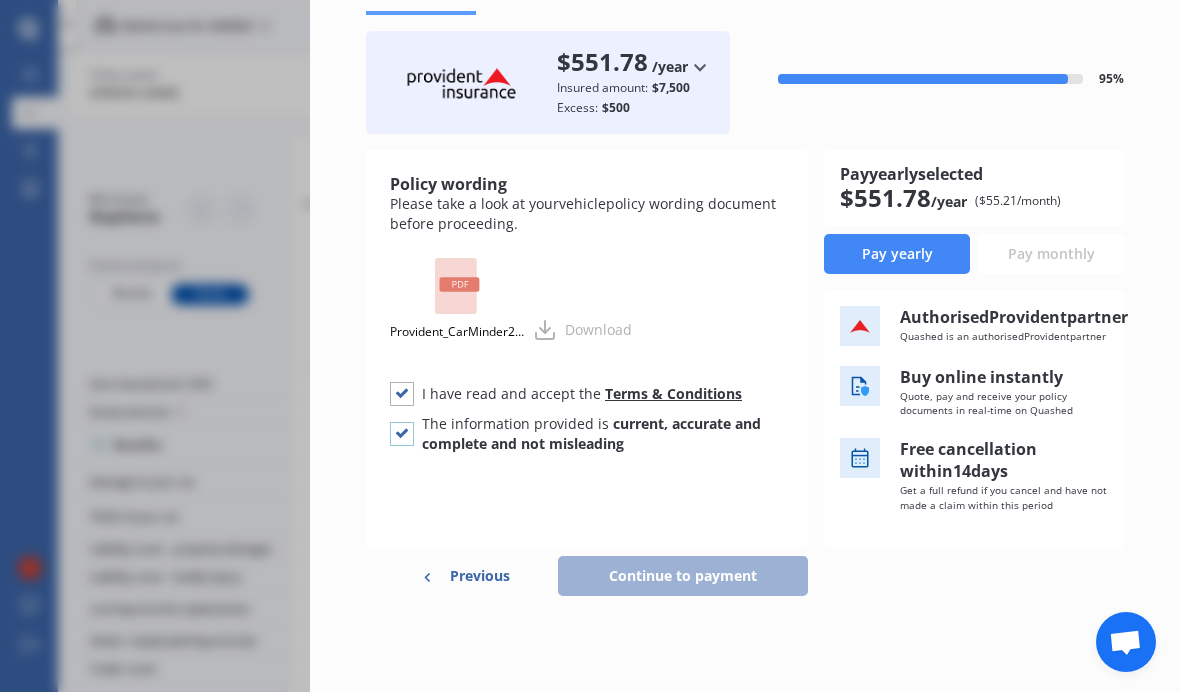 checkbox on "true" 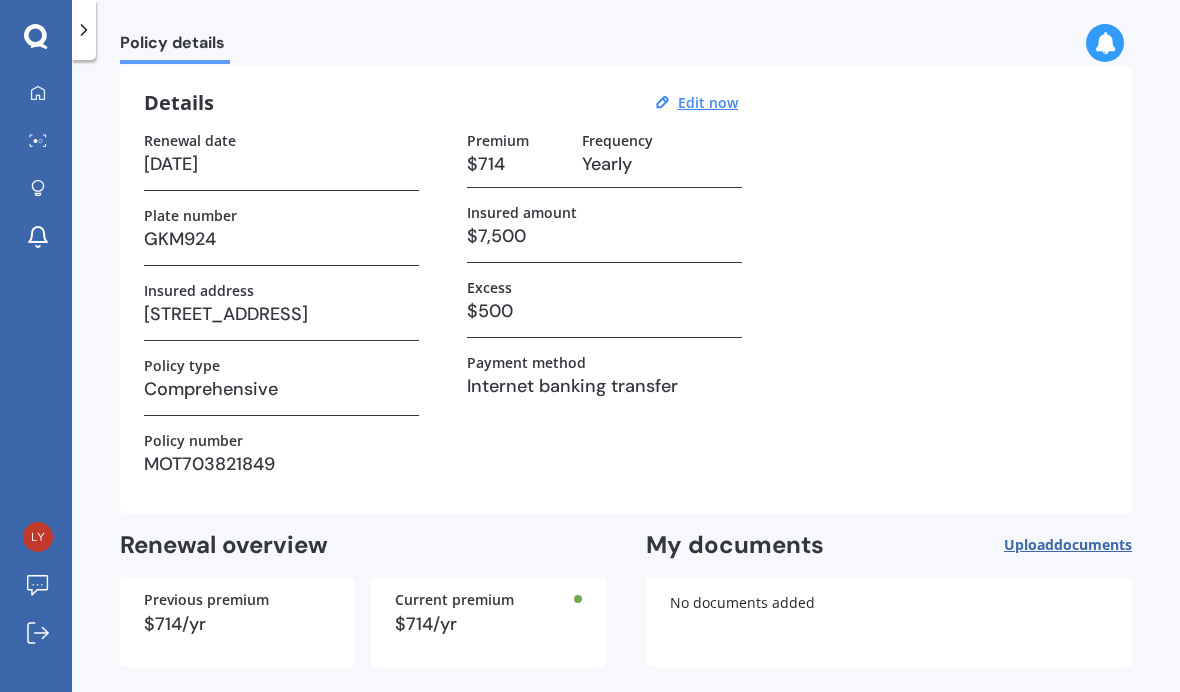 scroll, scrollTop: 67, scrollLeft: 0, axis: vertical 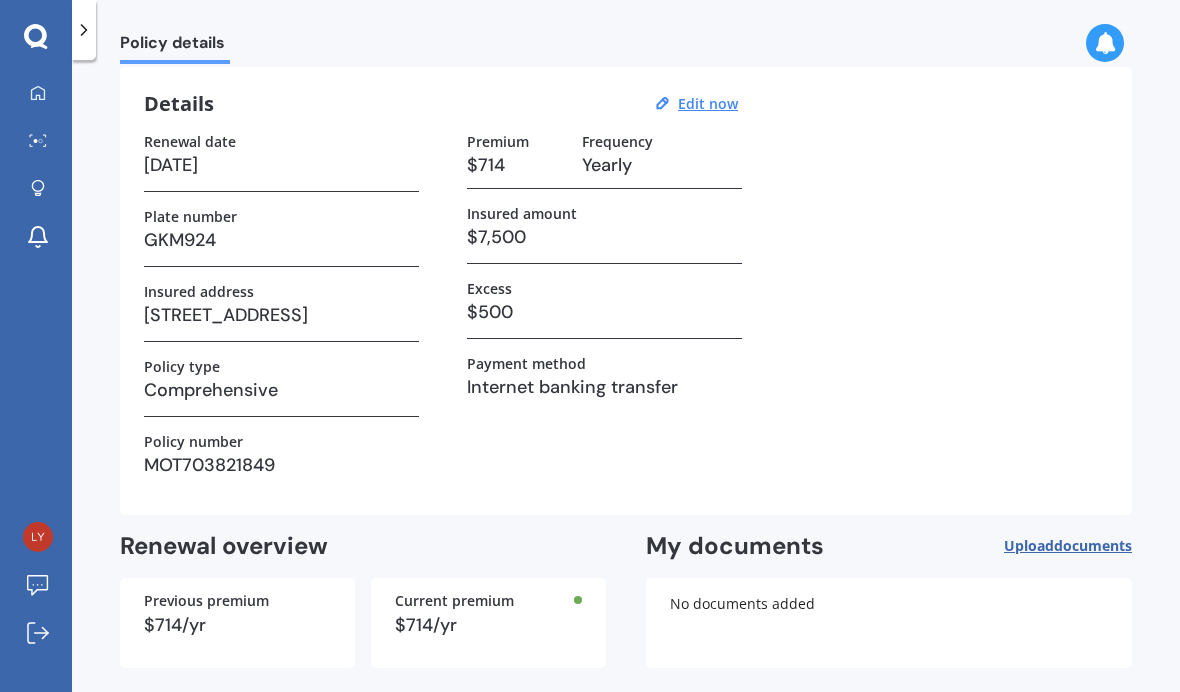 click on "Renewal date [DATE] Plate number GKM924 Insured address [STREET_ADDRESS] Policy type Comprehensive Policy number MOT703821849 Premium $714 Frequency Yearly Insured amount $7,500 Excess $500 Payment method Internet banking transfer" at bounding box center [626, 312] 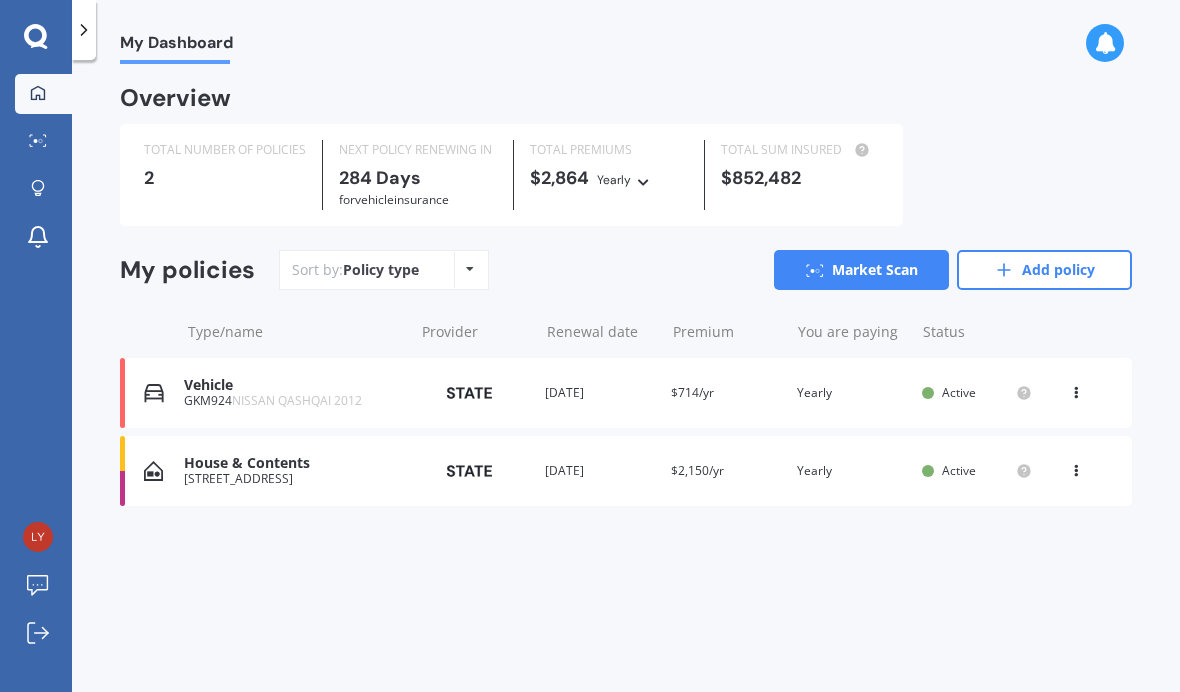 scroll, scrollTop: 0, scrollLeft: 0, axis: both 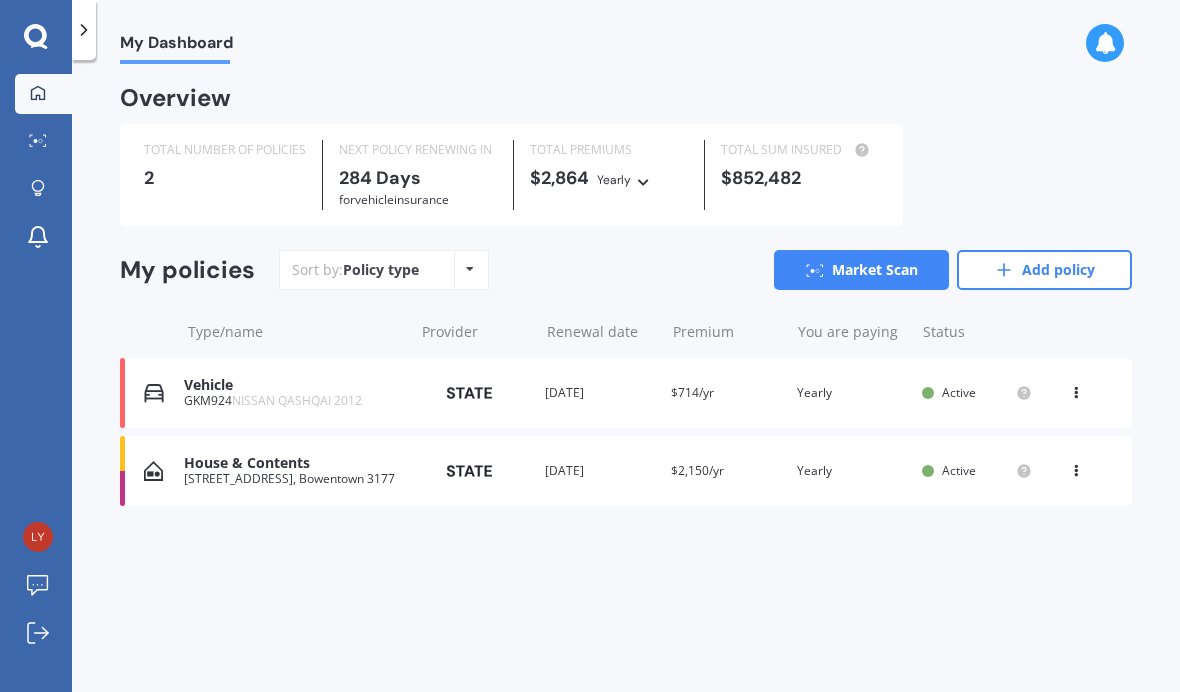 click on "GKM924  NISSAN QASHQAI 2012" at bounding box center [293, 401] 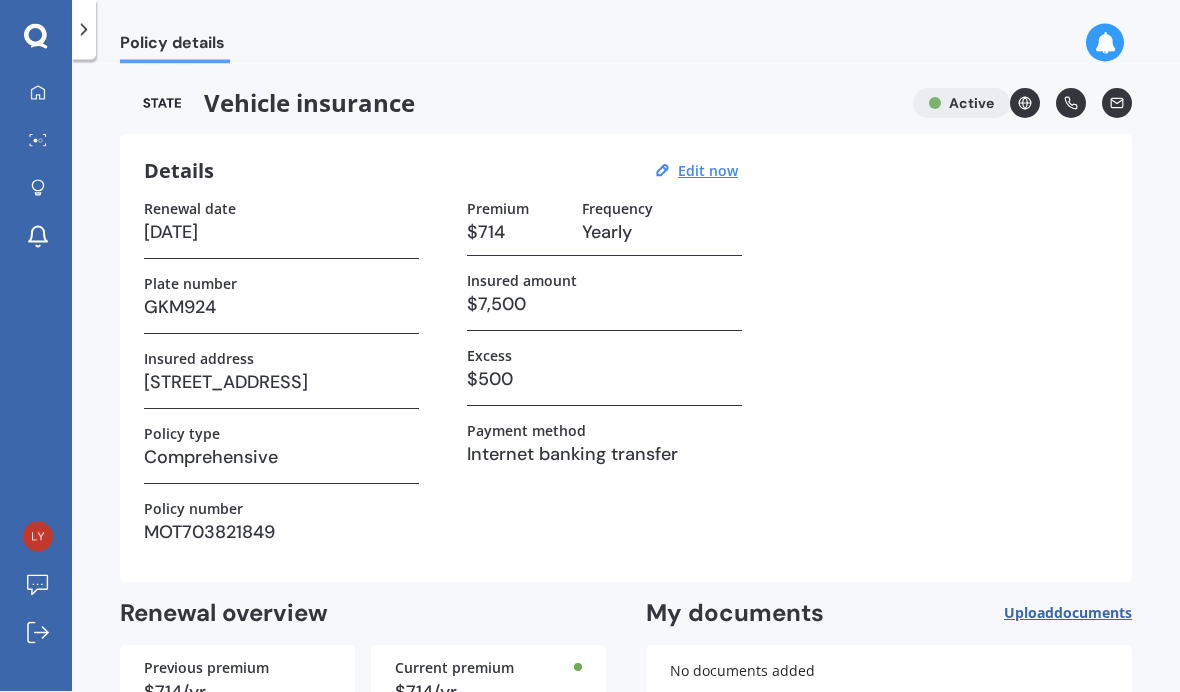 scroll, scrollTop: 0, scrollLeft: 0, axis: both 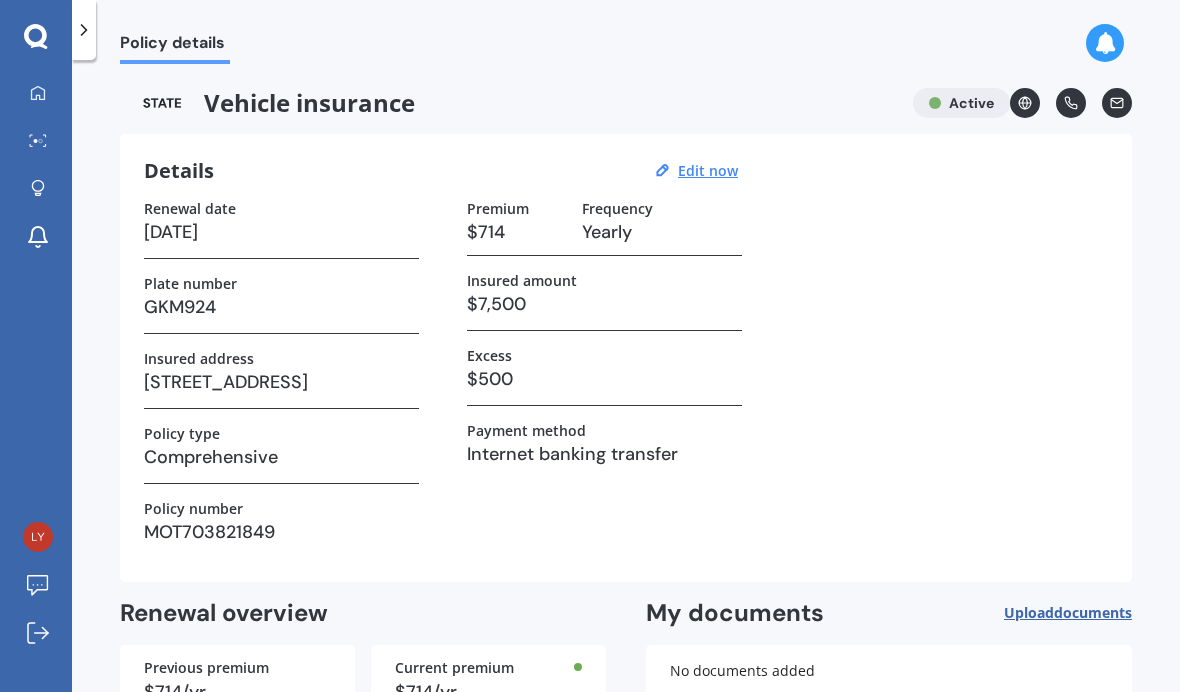 click at bounding box center (1105, 43) 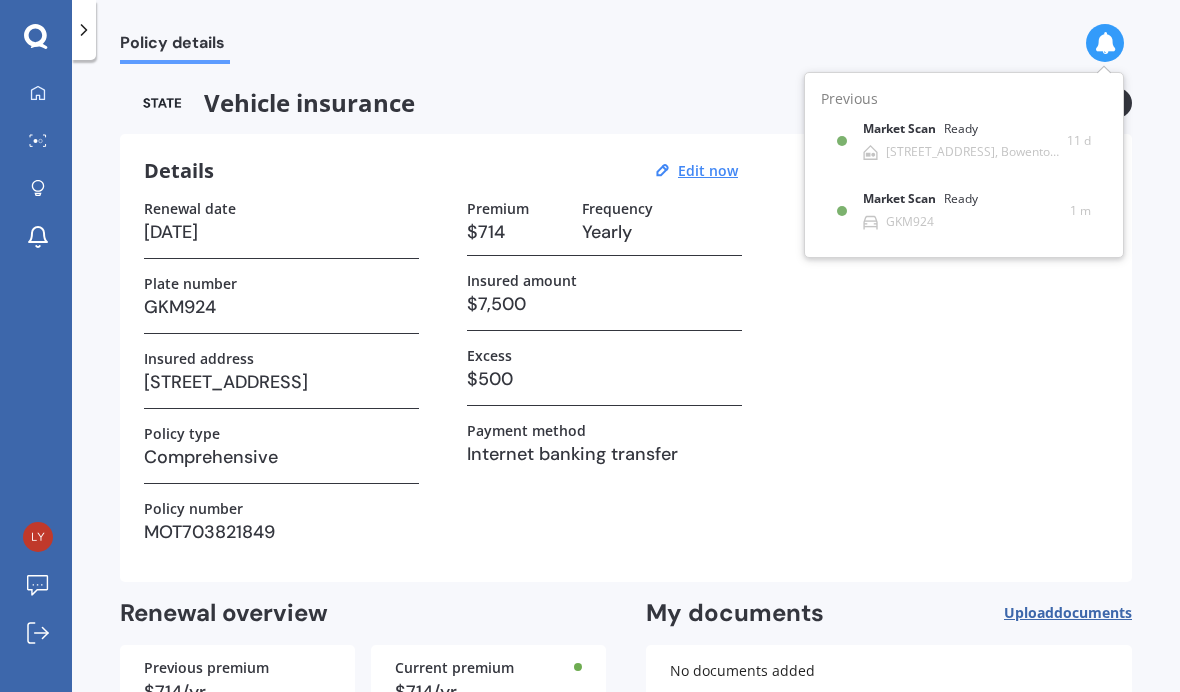 click on "Market Scan" at bounding box center [903, 199] 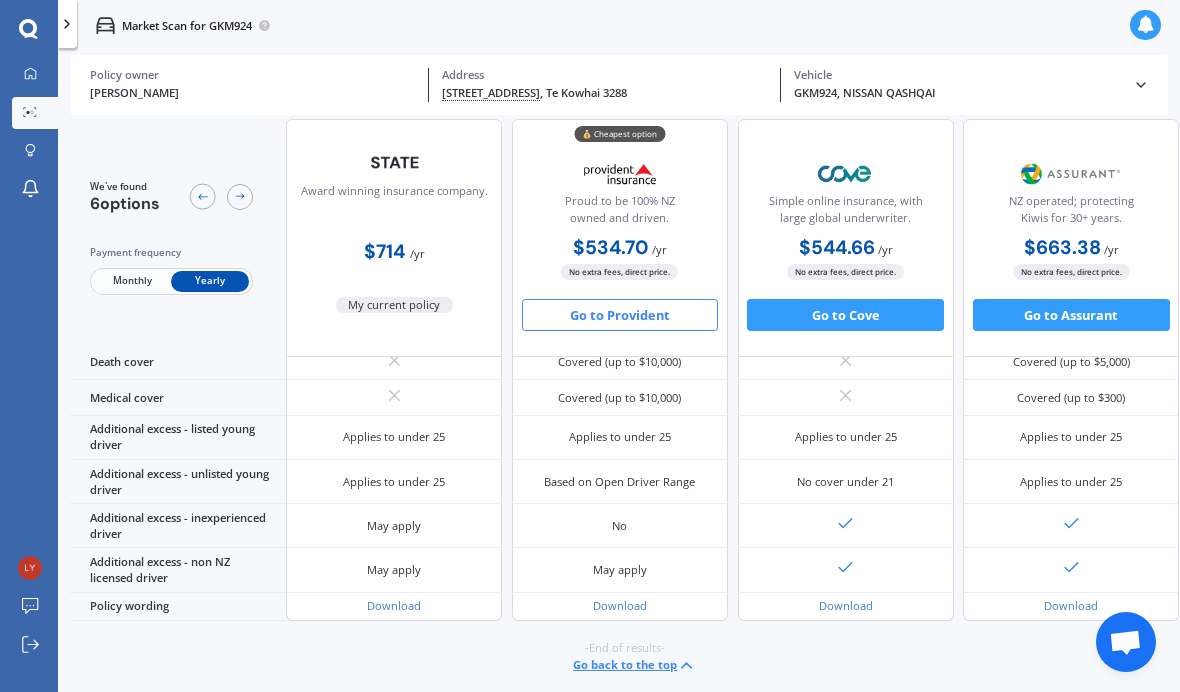 scroll, scrollTop: 1133, scrollLeft: 0, axis: vertical 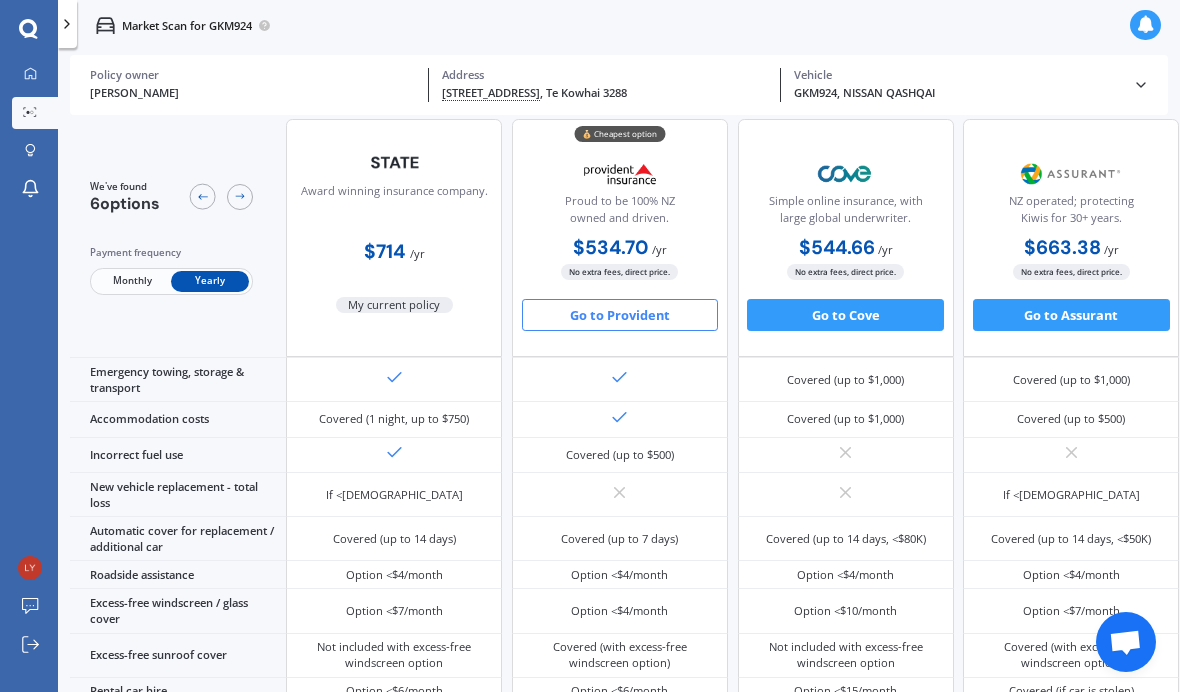 click on "Go to Provident" at bounding box center (620, 315) 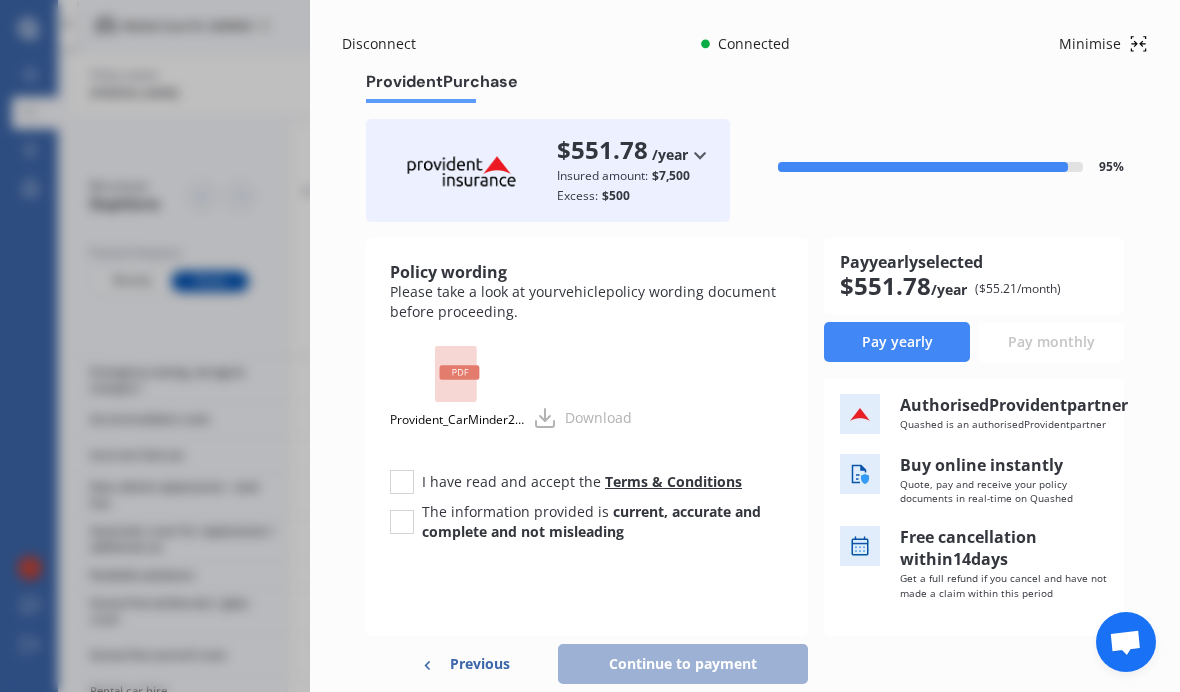 scroll, scrollTop: 0, scrollLeft: 0, axis: both 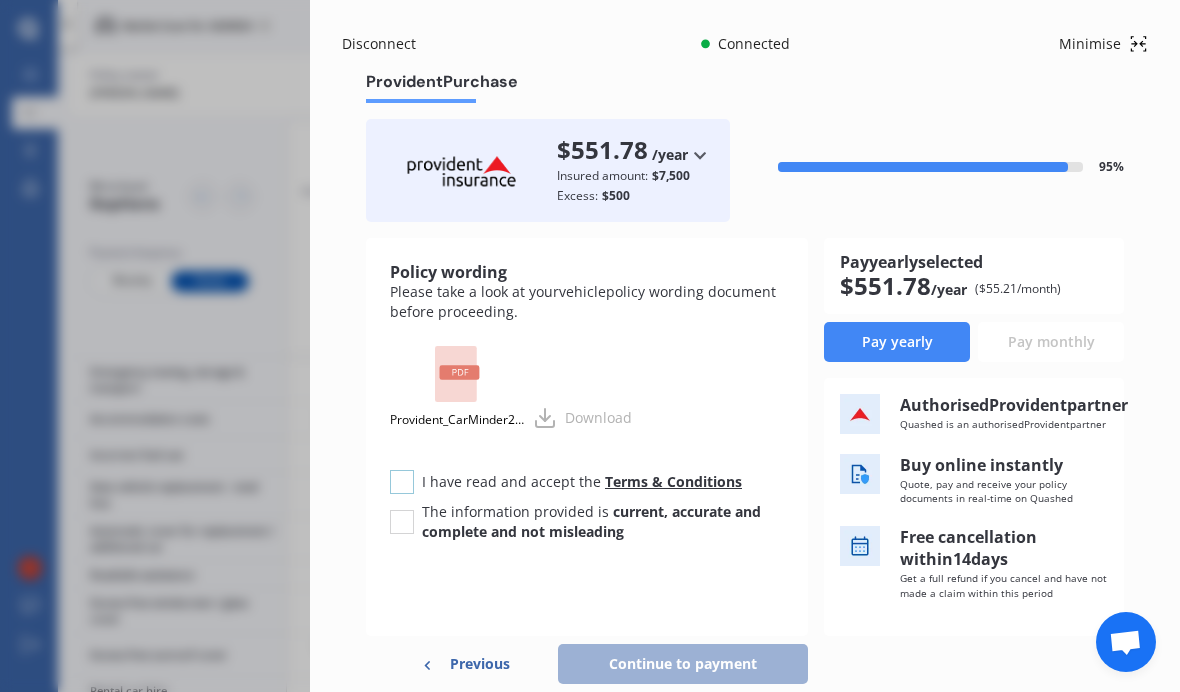 click at bounding box center (402, 470) 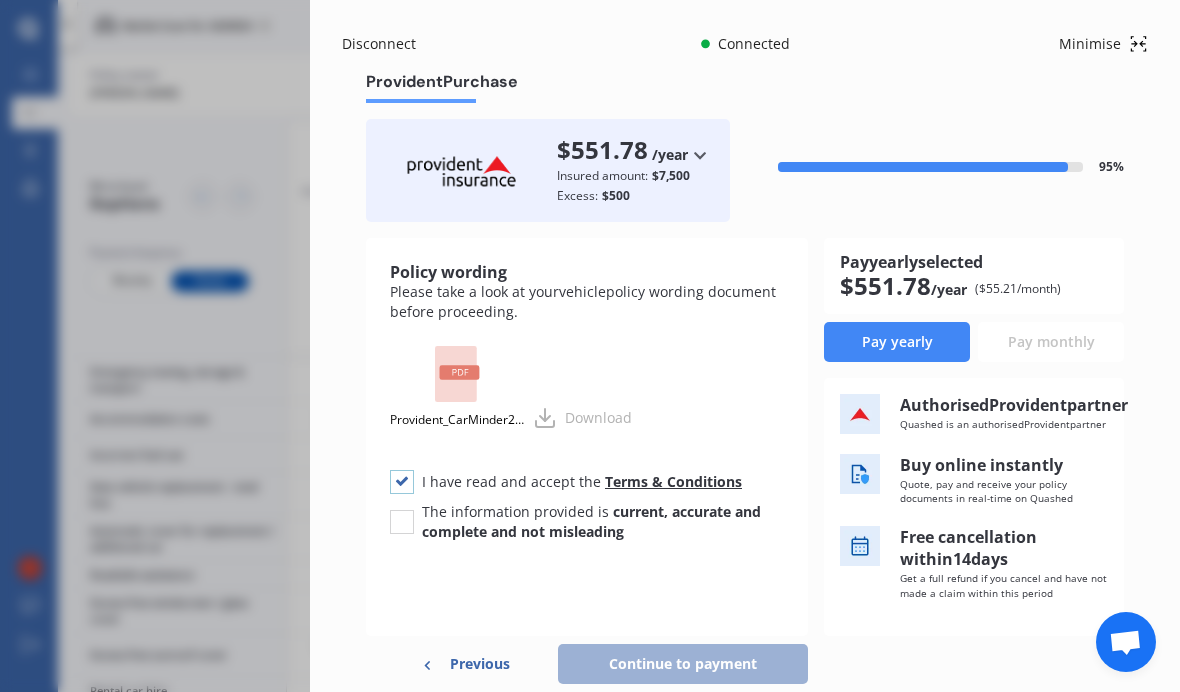 checkbox on "true" 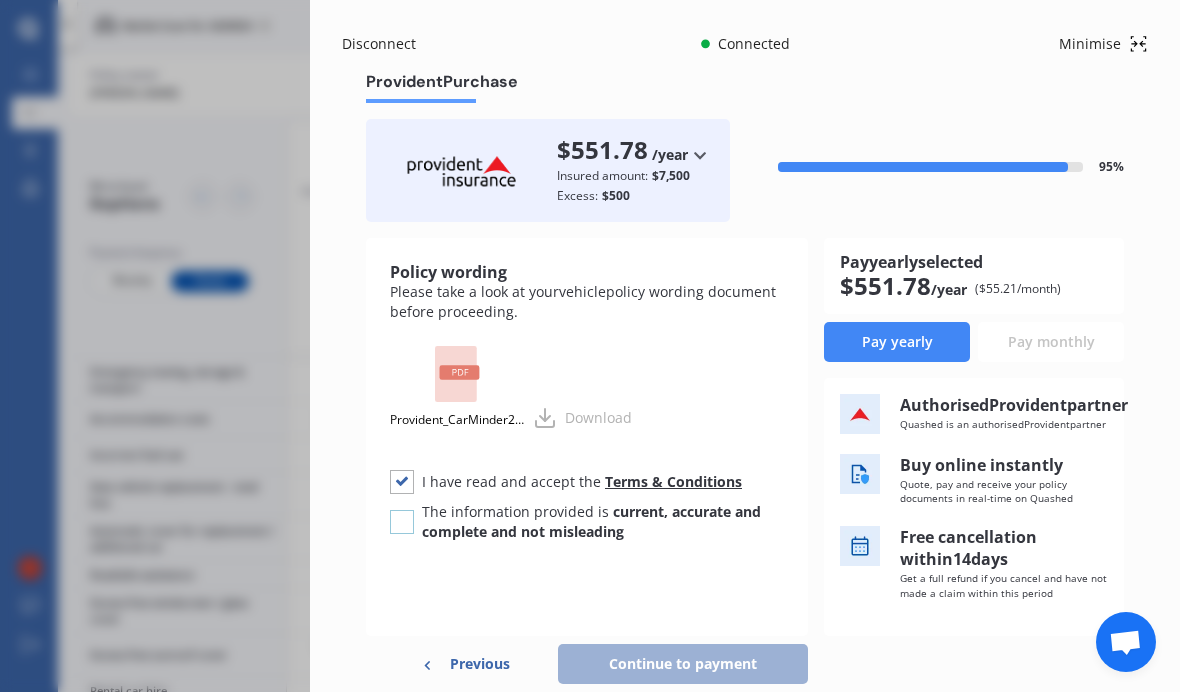 click at bounding box center (402, 510) 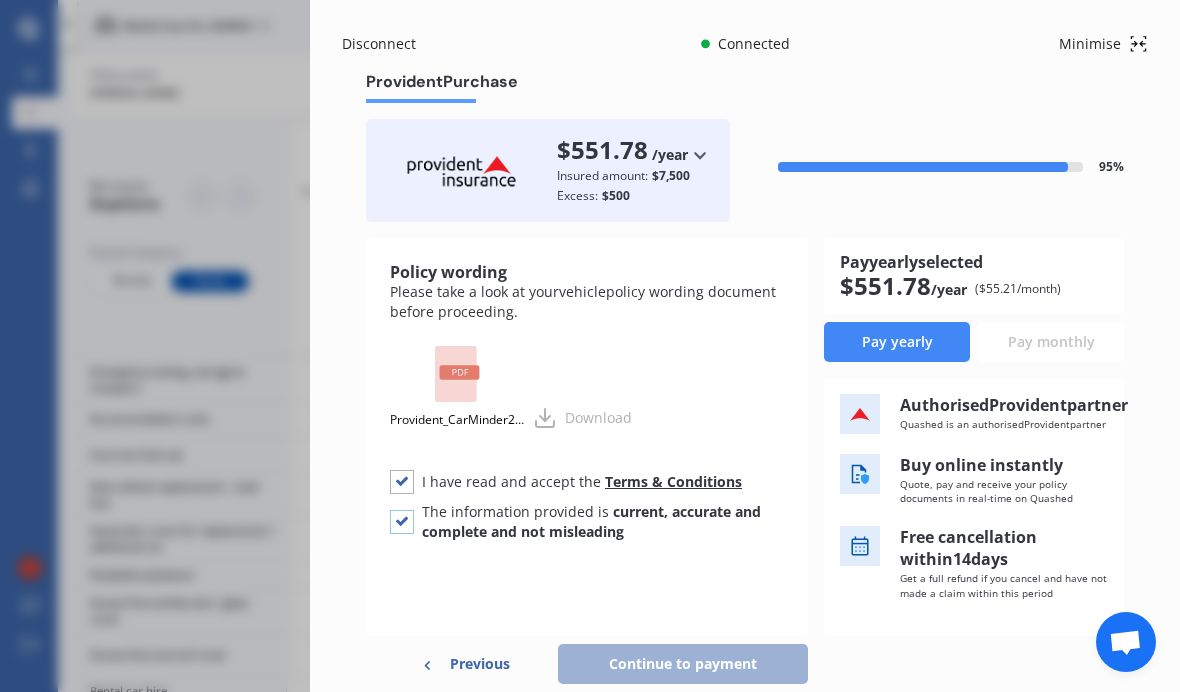 checkbox on "true" 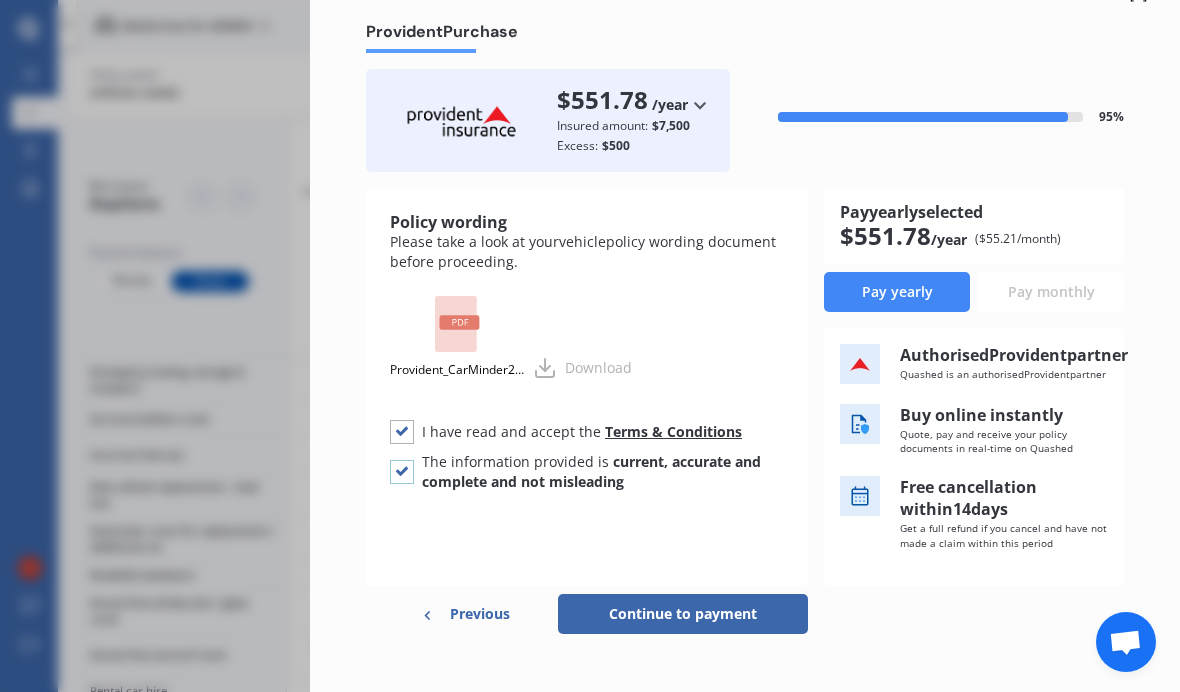 scroll, scrollTop: 69, scrollLeft: 0, axis: vertical 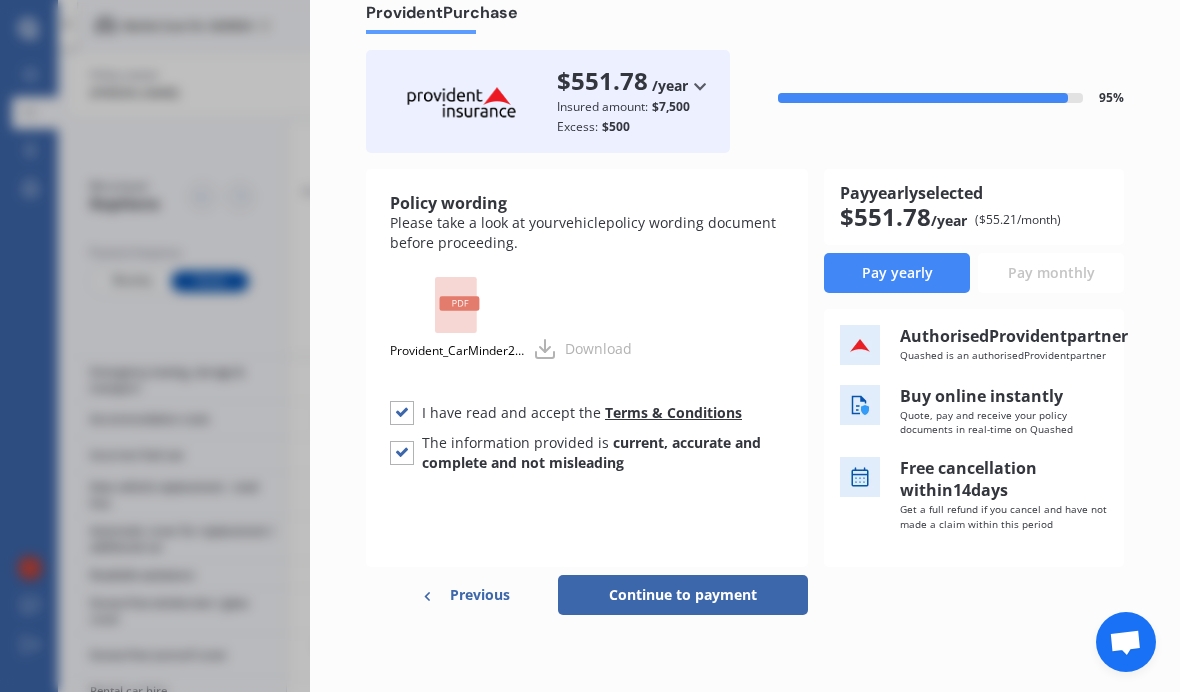 click on "Continue to payment" at bounding box center [683, 595] 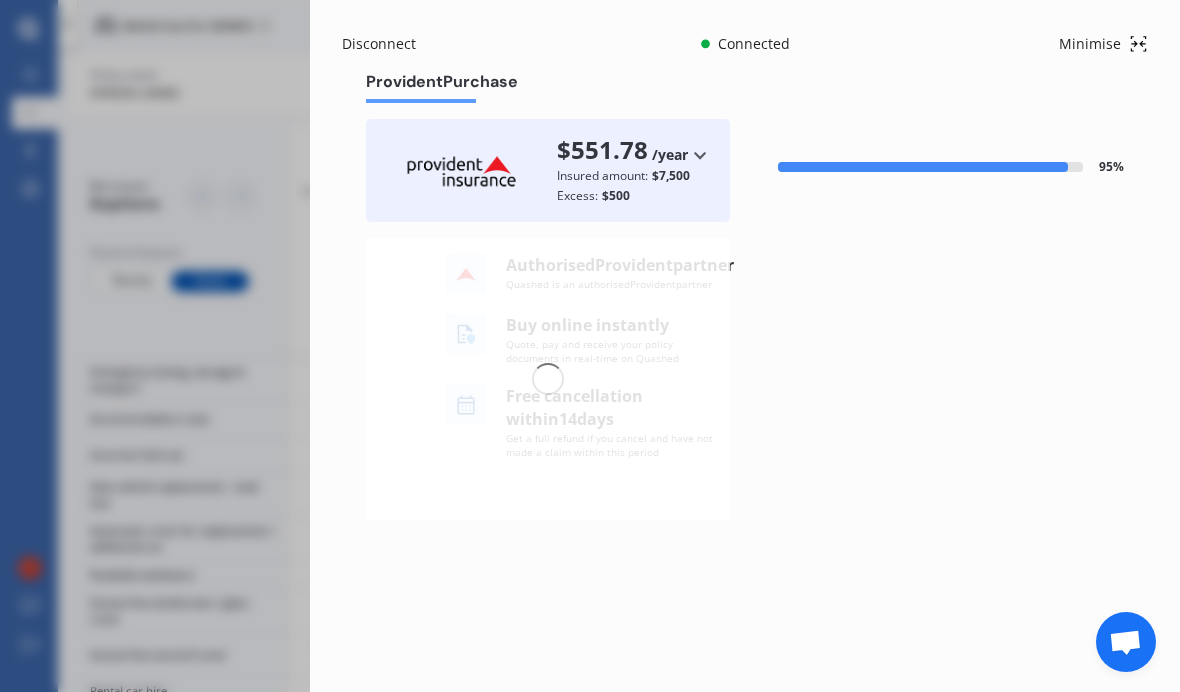 scroll, scrollTop: 0, scrollLeft: 0, axis: both 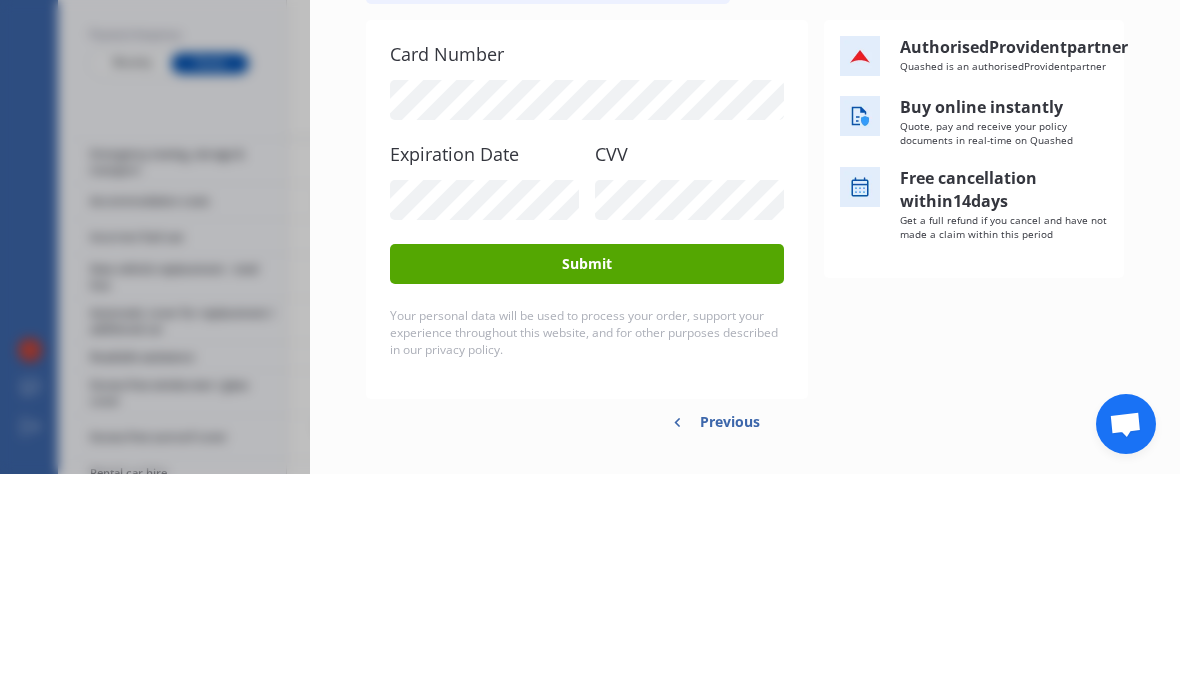 click on "Submit" at bounding box center (587, 482) 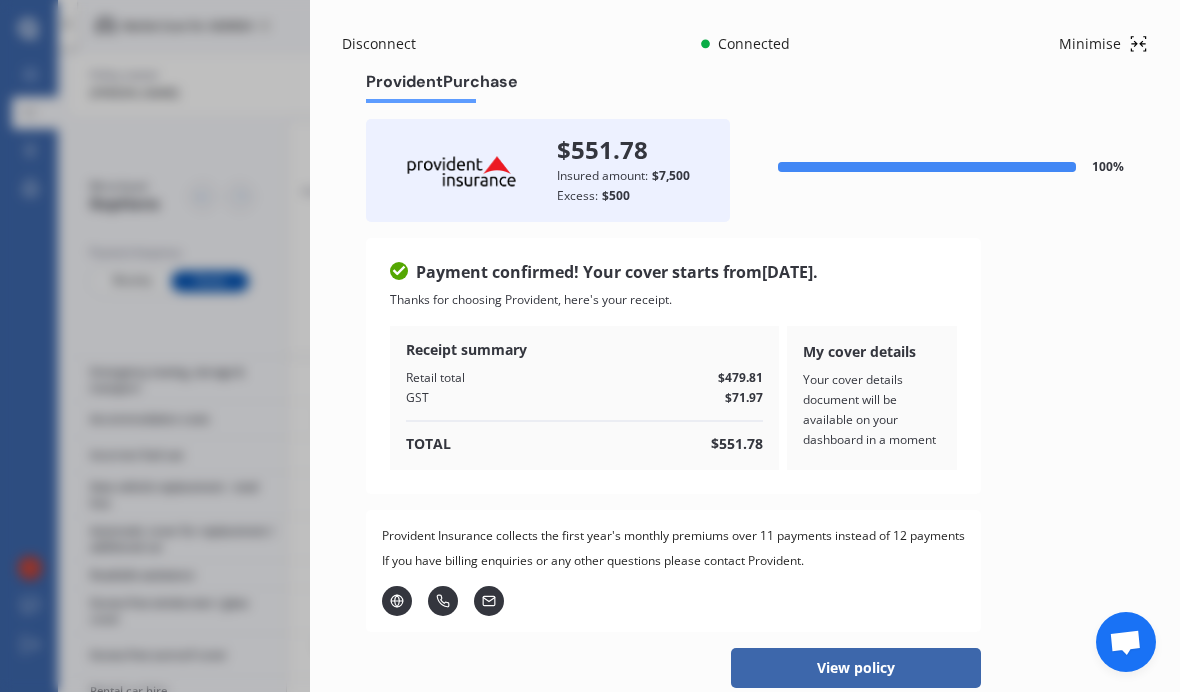 scroll, scrollTop: 0, scrollLeft: 0, axis: both 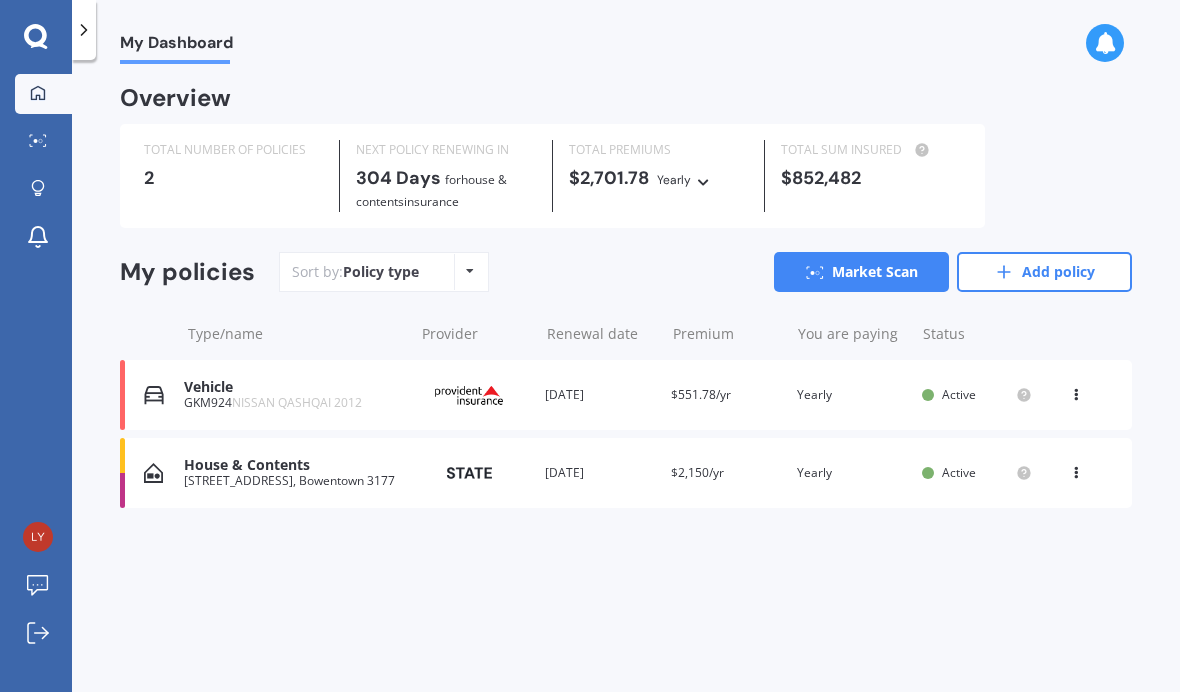 click at bounding box center (1105, 43) 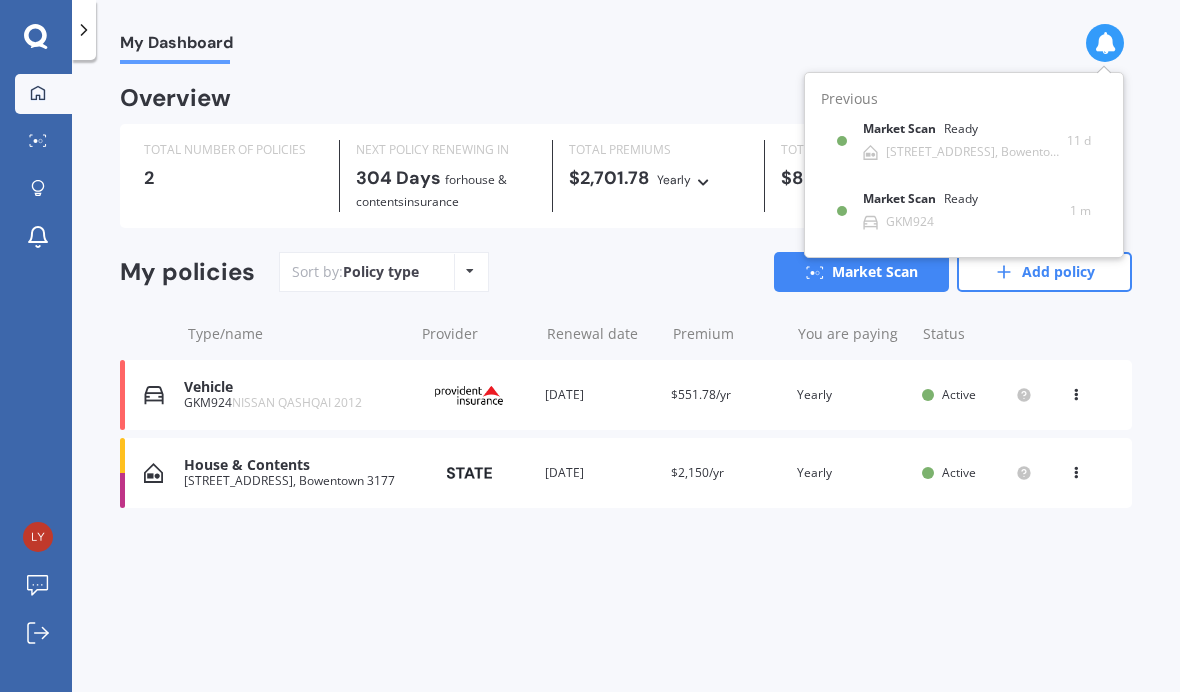 click on "My Dashboard Overview TOTAL NUMBER OF POLICIES 2 NEXT POLICY RENEWING [DATE]   for  House & Contents  insurance TOTAL PREMIUMS $2,701.78 Yearly Yearly Six-Monthly Quarterly Monthly Fortnightly Weekly TOTAL SUM INSURED $852,482 My policies Sort by:  Policy type Policy type Alphabetical Date added Renewing next Market Scan Add policy Type/name Provider Renewal date Premium You are paying Status Vehicle GKM924  NISSAN QASHQAI 2012 Provider Renewal date [DATE] Premium $551.78/yr You are paying Yearly Status Active View option View policy Delete Vehicle GKM924  NISSAN QASHQAI 2012 Provider Renewal date [DATE] Premium $551.78/yr You are paying Yearly Status Active View option View policy Delete House & Contents [STREET_ADDRESS] Provider Renewal date [DATE] Premium $2,150/yr You are paying Yearly Status Active View option View policy Delete House & Contents [STREET_ADDRESS] Provider Renewal date [DATE] Premium $2,150/yr You are paying Yearly" at bounding box center [626, 380] 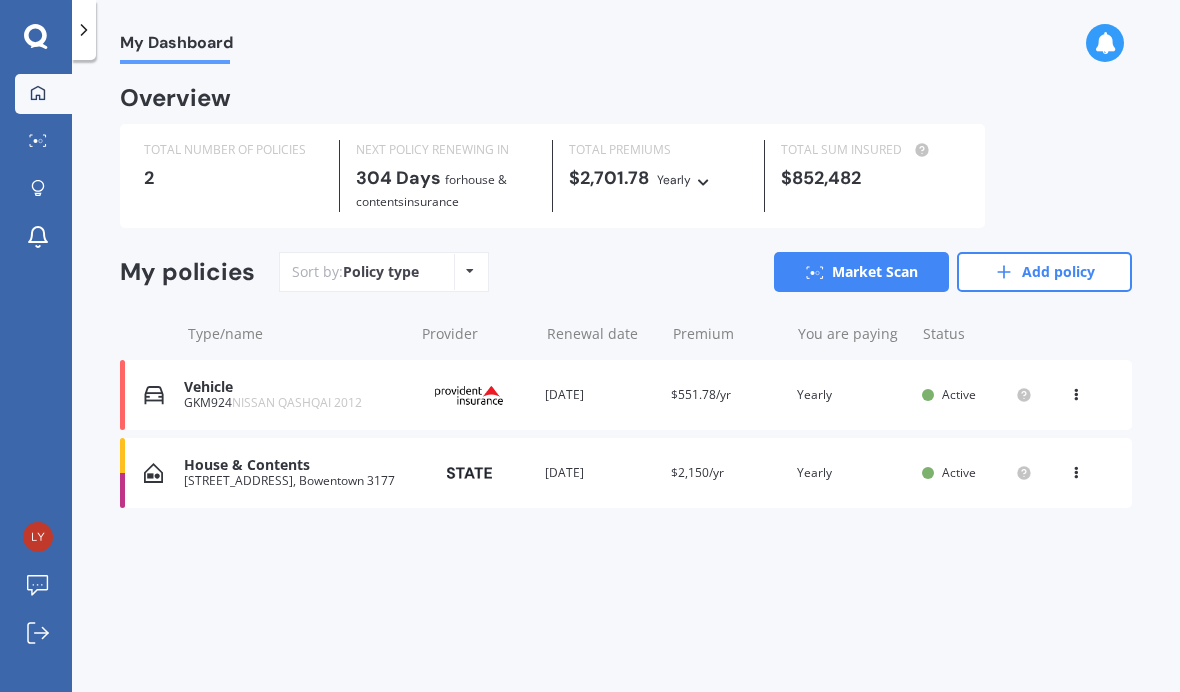 click on "My Dashboard Overview TOTAL NUMBER OF POLICIES 2 NEXT POLICY RENEWING [DATE]   for  House & Contents  insurance TOTAL PREMIUMS $2,701.78 Yearly Yearly Six-Monthly Quarterly Monthly Fortnightly Weekly TOTAL SUM INSURED $852,482 My policies Sort by:  Policy type Policy type Alphabetical Date added Renewing next Market Scan Add policy Type/name Provider Renewal date Premium You are paying Status Vehicle GKM924  NISSAN QASHQAI 2012 Provider Renewal date [DATE] Premium $551.78/yr You are paying Yearly Status Active View option View policy Delete Vehicle GKM924  NISSAN QASHQAI 2012 Provider Renewal date [DATE] Premium $551.78/yr You are paying Yearly Status Active View option View policy Delete House & Contents [STREET_ADDRESS] Provider Renewal date [DATE] Premium $2,150/yr You are paying Yearly Status Active View option View policy Delete House & Contents [STREET_ADDRESS] Provider Renewal date [DATE] Premium $2,150/yr You are paying Yearly" at bounding box center [626, 380] 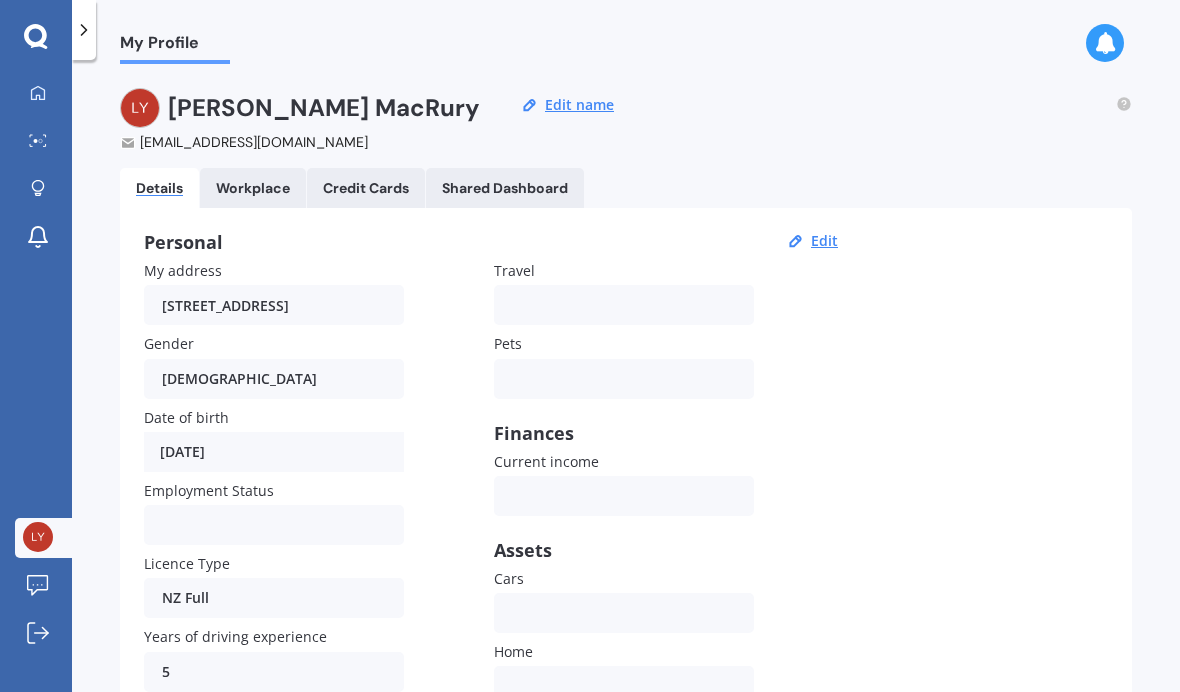scroll, scrollTop: 0, scrollLeft: 0, axis: both 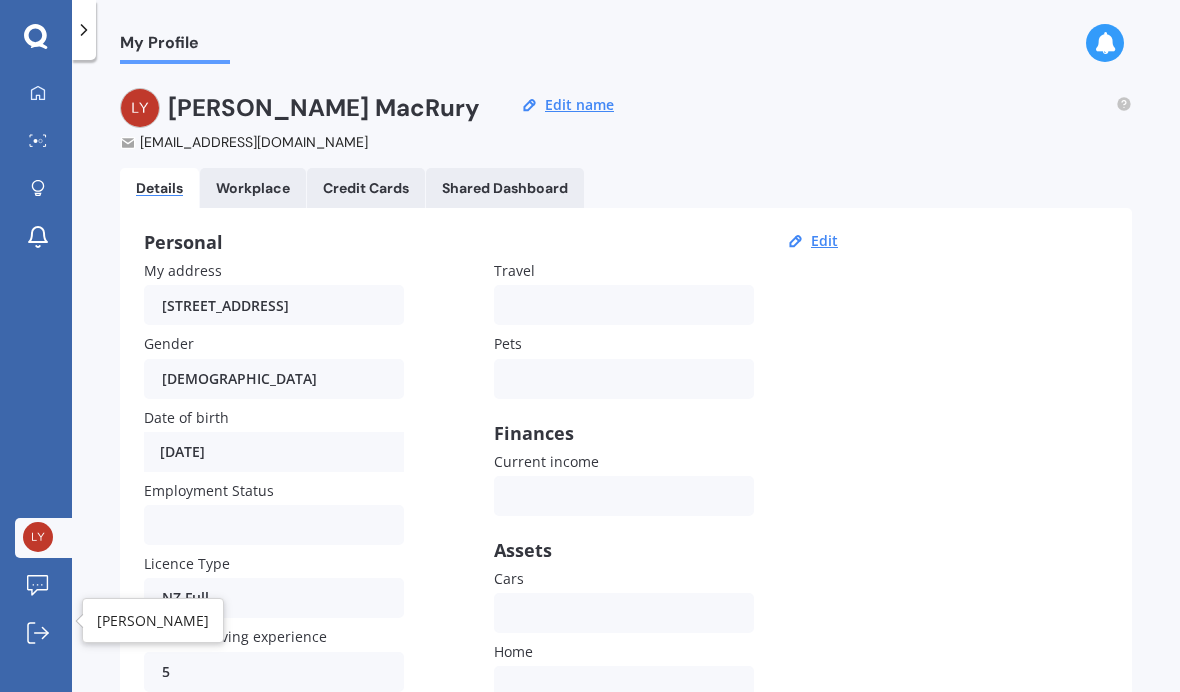 click on "My Dashboard Market Scan Explore insurance Notifications [PERSON_NAME] Submit feedback Log out" at bounding box center [36, 383] 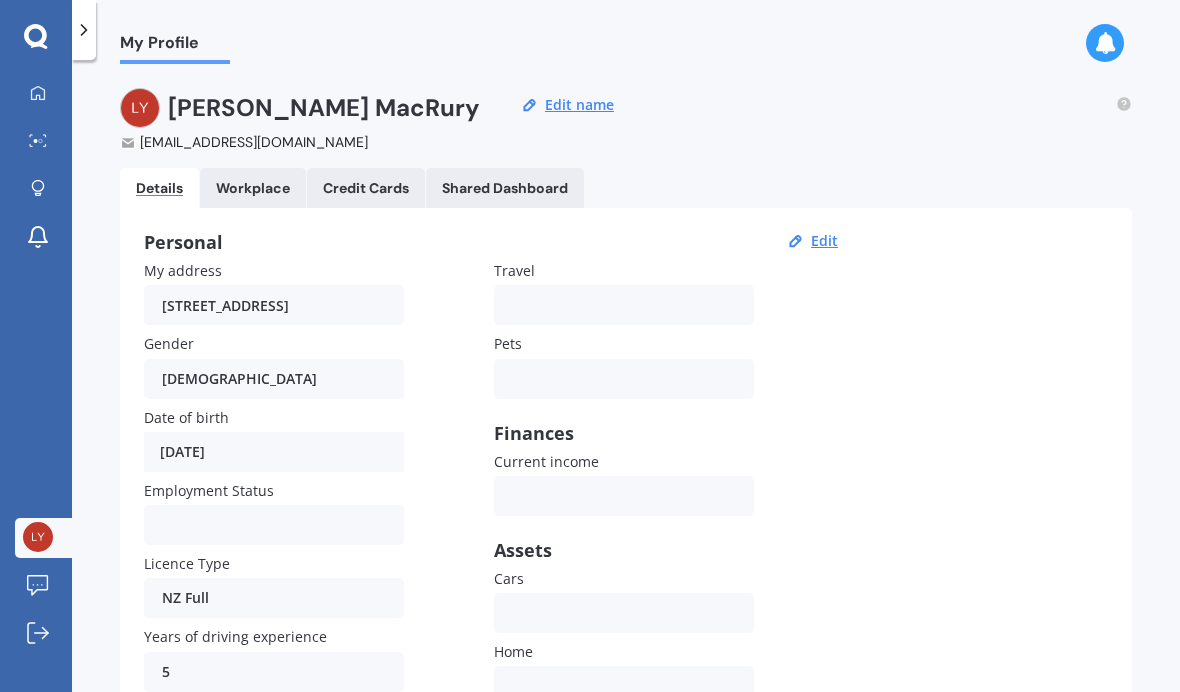 click at bounding box center (38, 94) 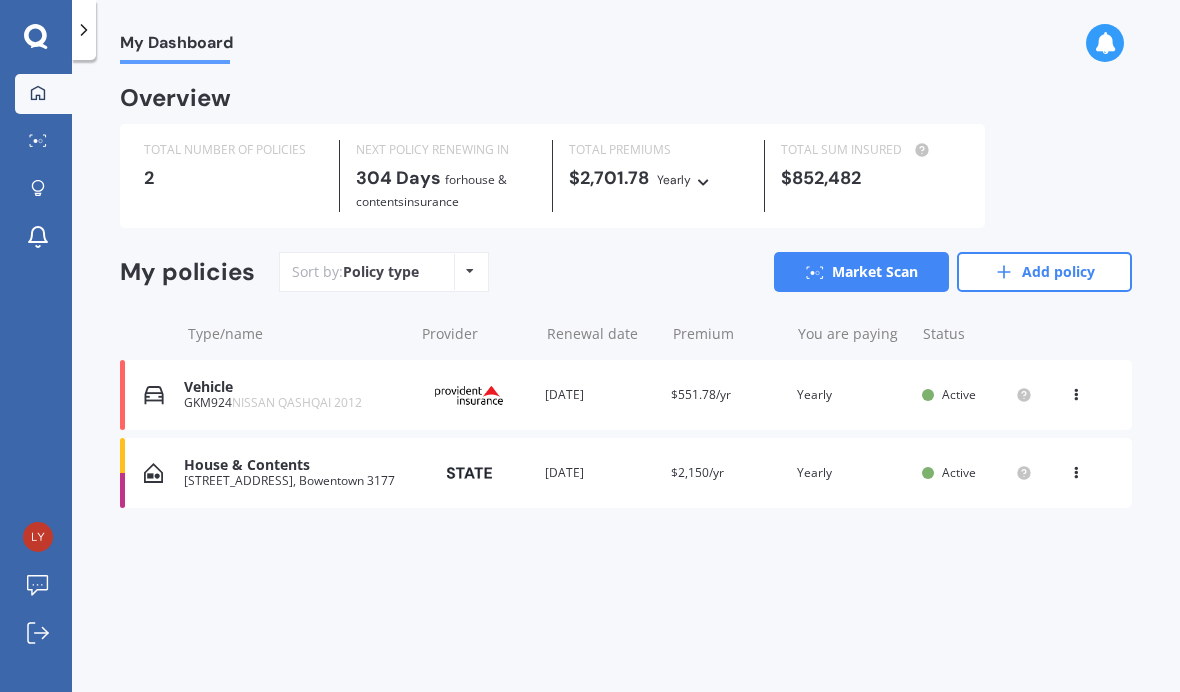 scroll, scrollTop: 82, scrollLeft: 0, axis: vertical 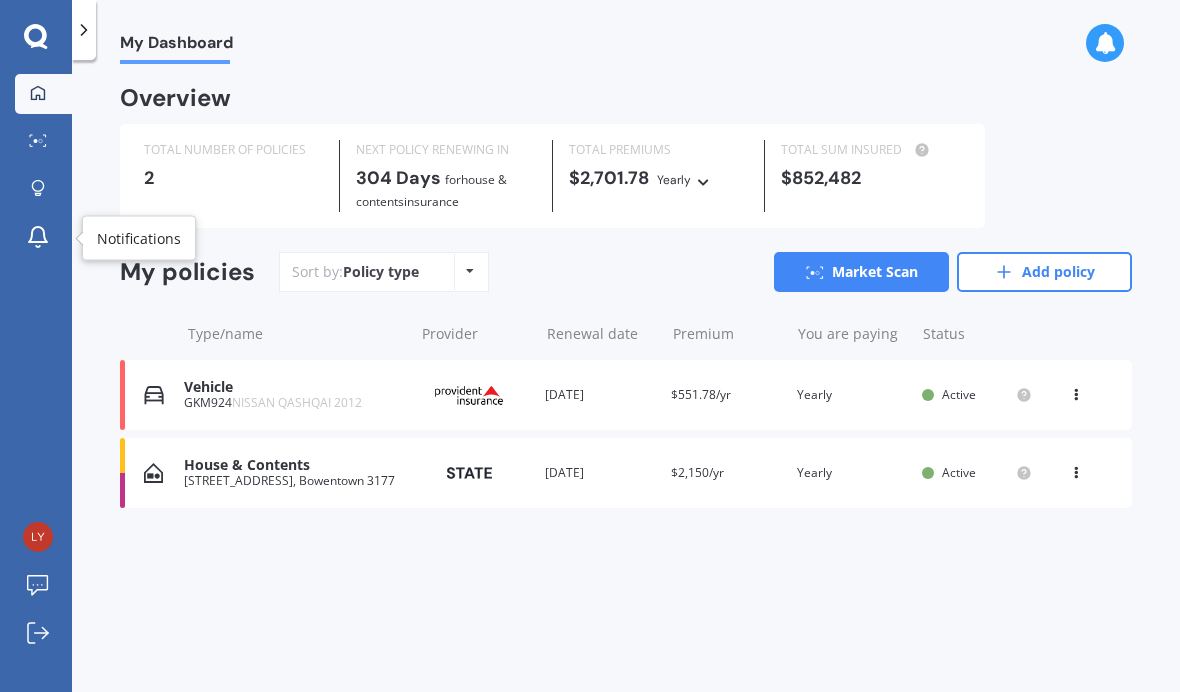 click 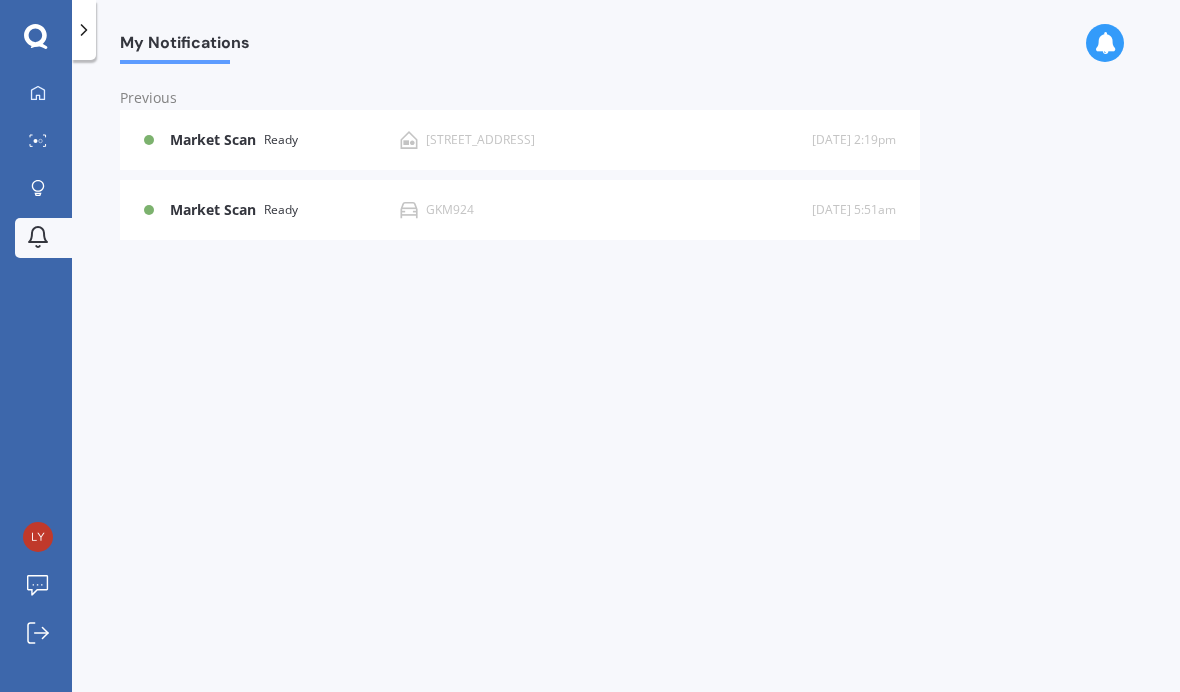 click at bounding box center [38, 189] 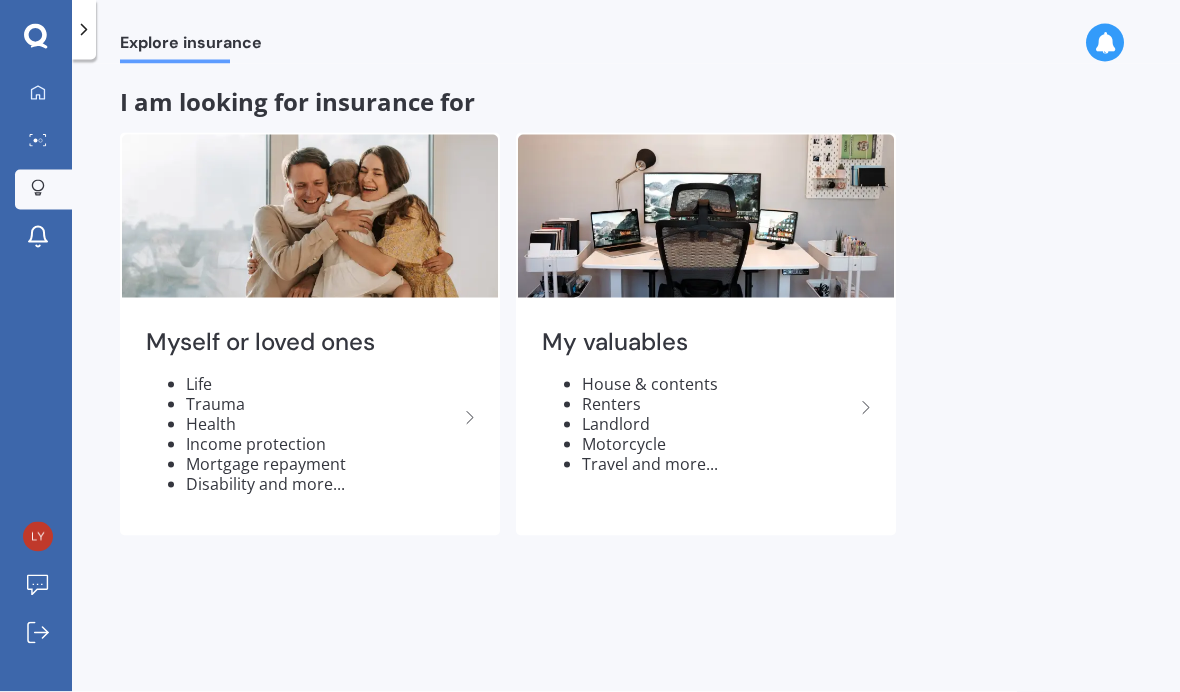 scroll, scrollTop: 0, scrollLeft: 0, axis: both 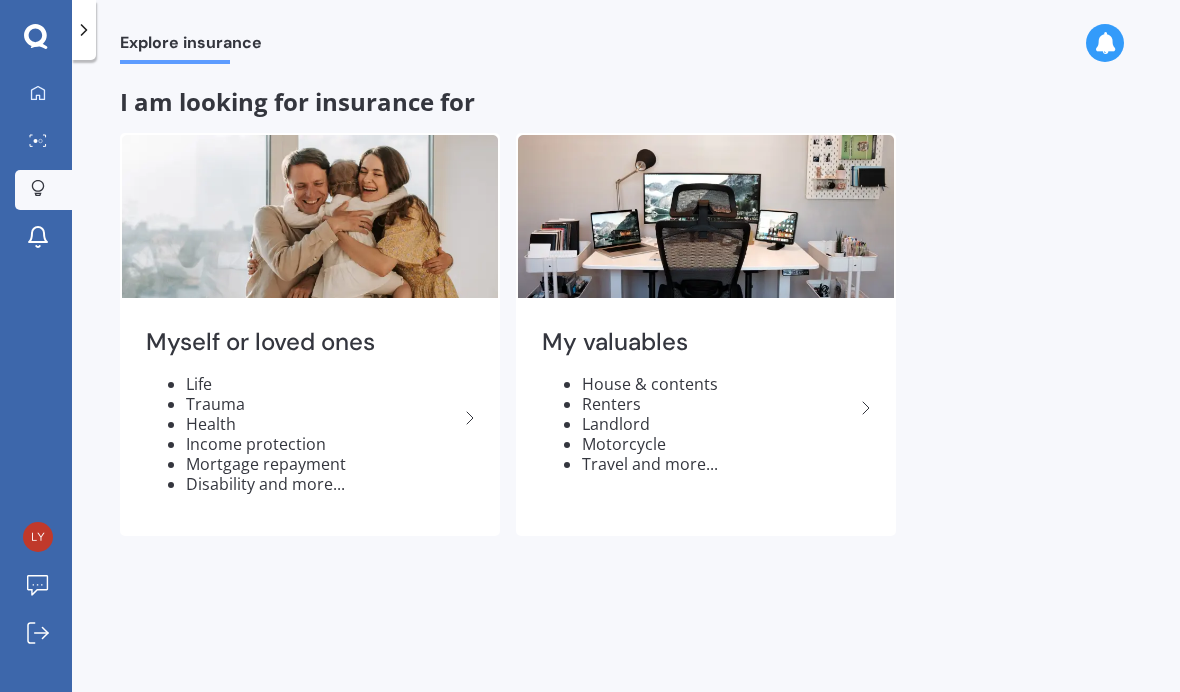 click at bounding box center (38, 94) 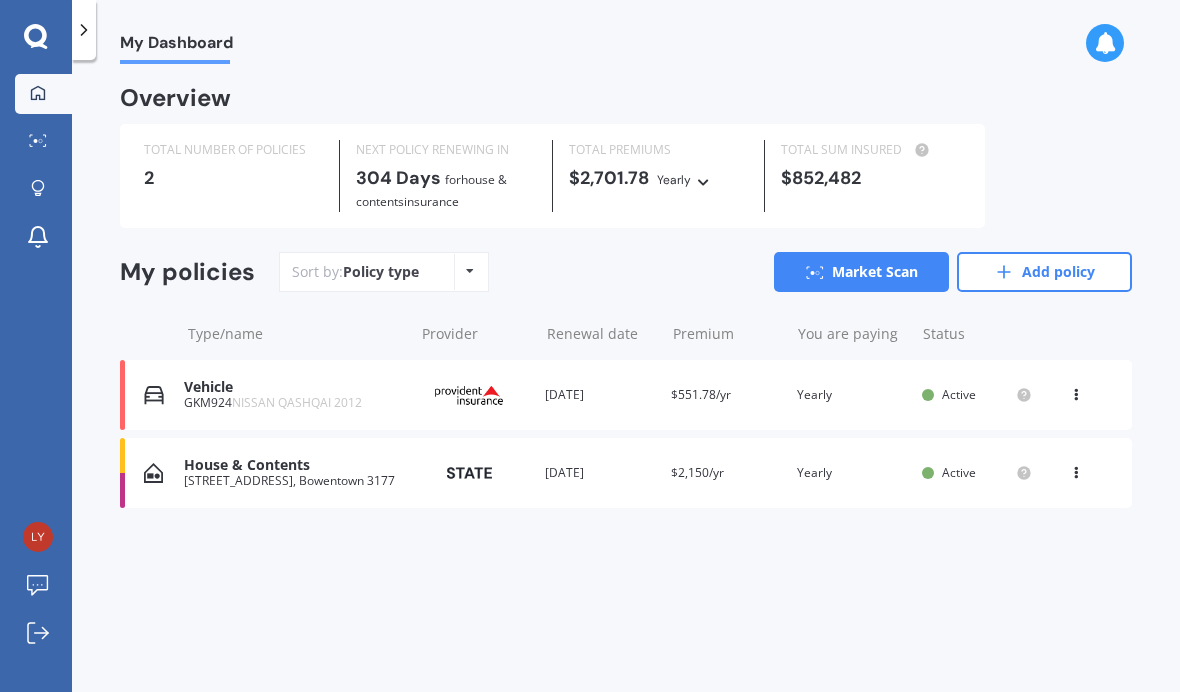 scroll, scrollTop: 82, scrollLeft: 0, axis: vertical 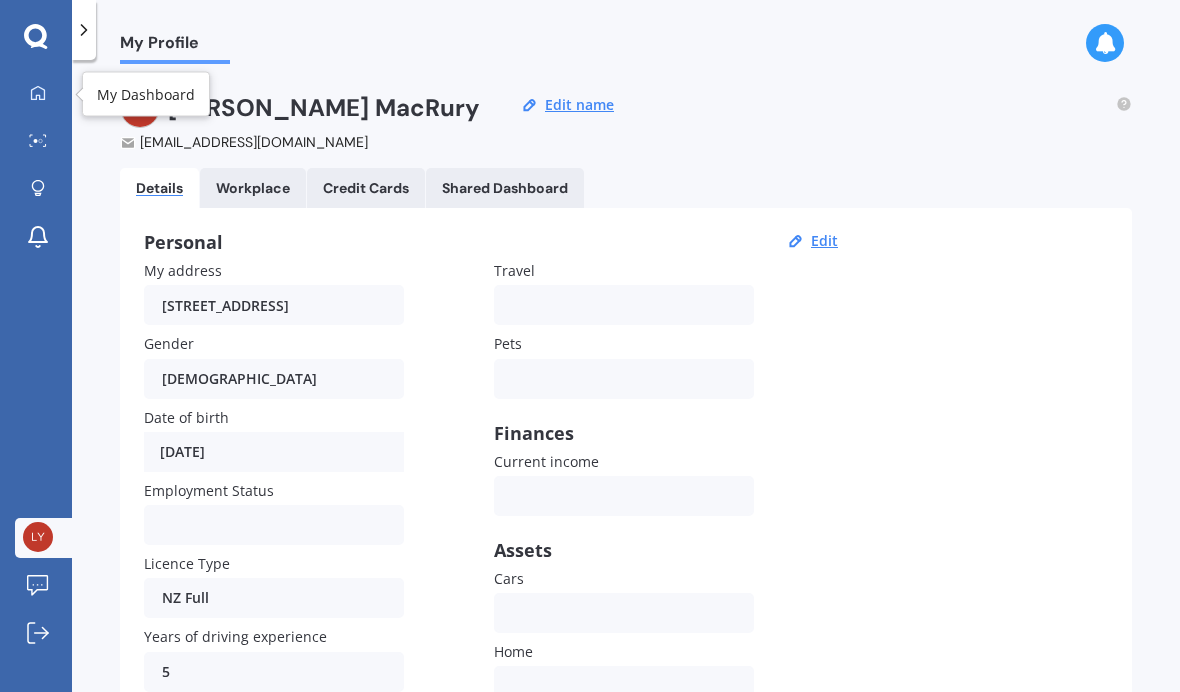 click 